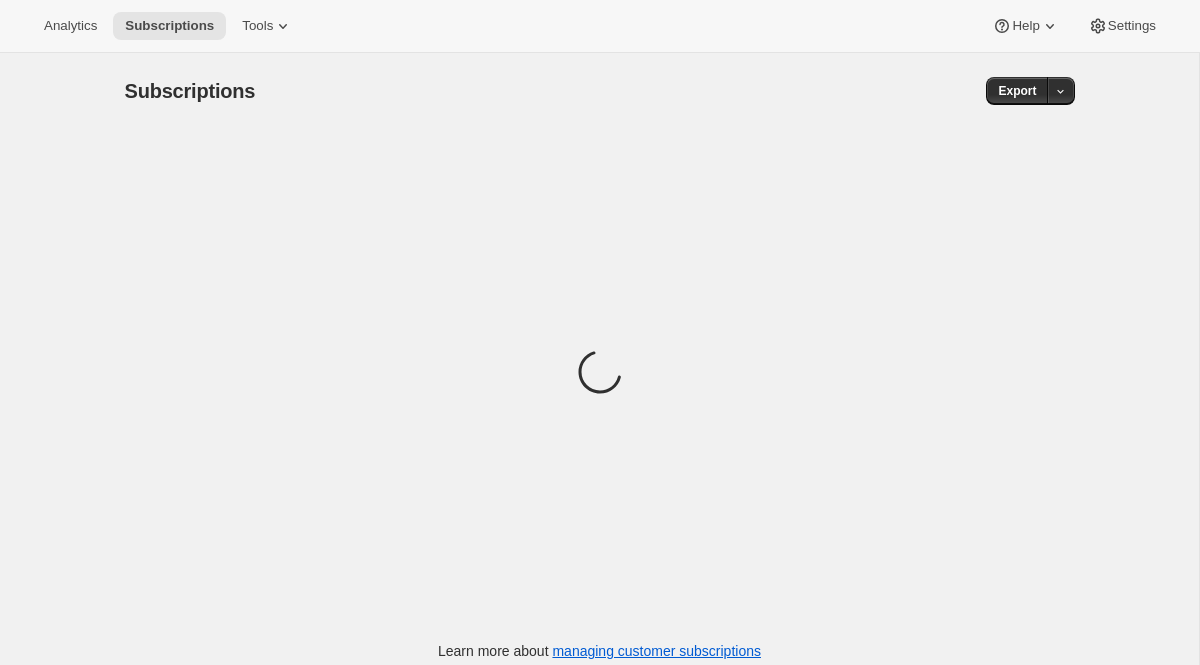 scroll, scrollTop: 0, scrollLeft: 0, axis: both 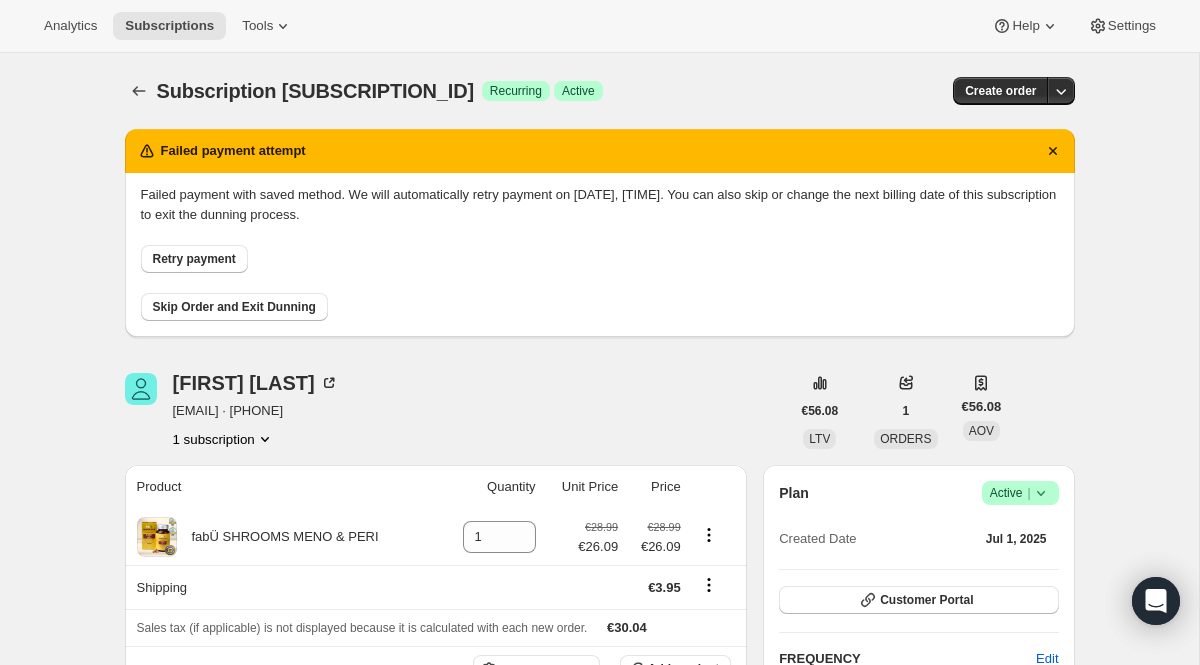 click on "Retry payment" at bounding box center (600, 259) 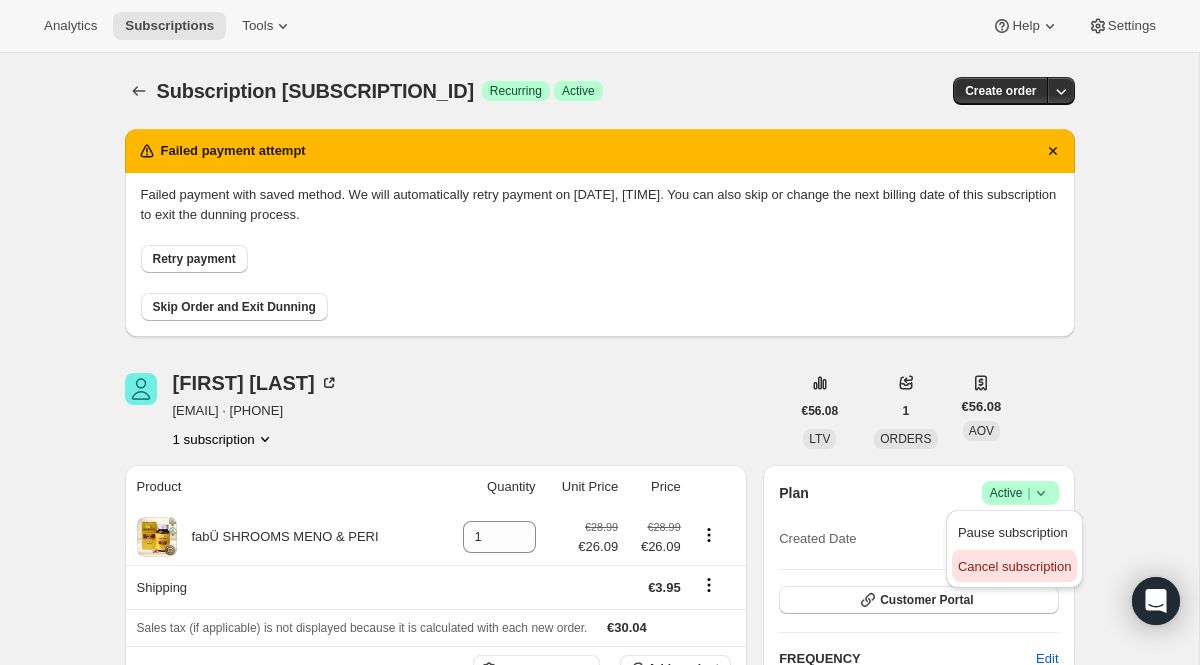 click on "Cancel subscription" at bounding box center (1014, 566) 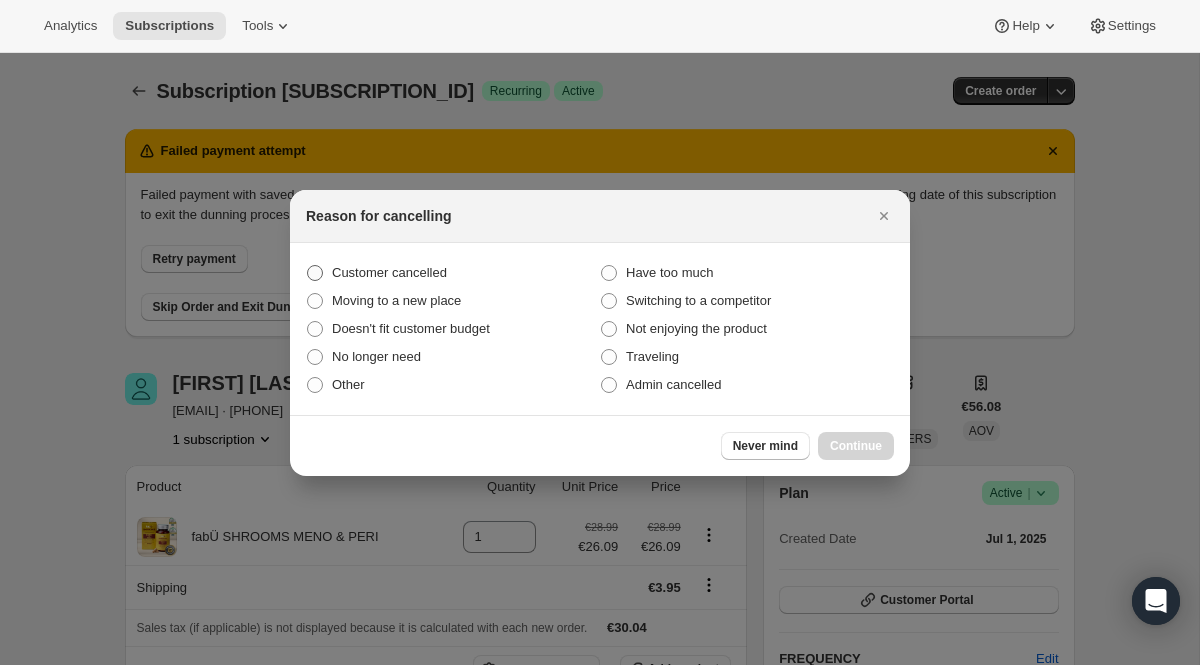 click on "Customer cancelled" at bounding box center [453, 273] 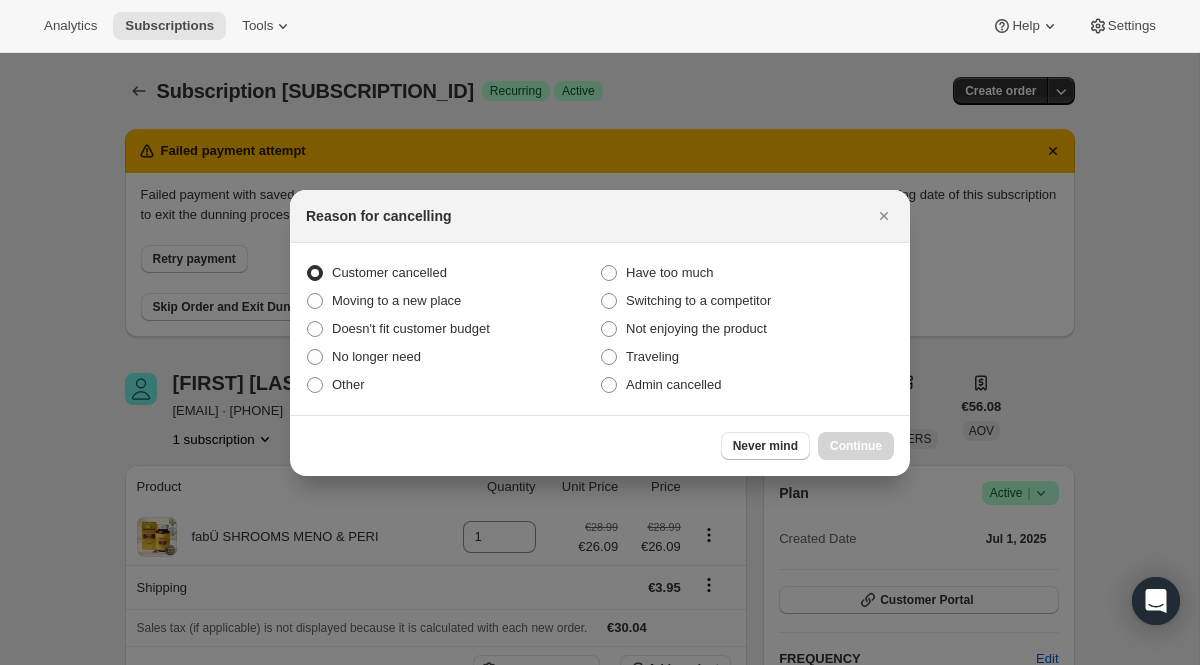 radio on "true" 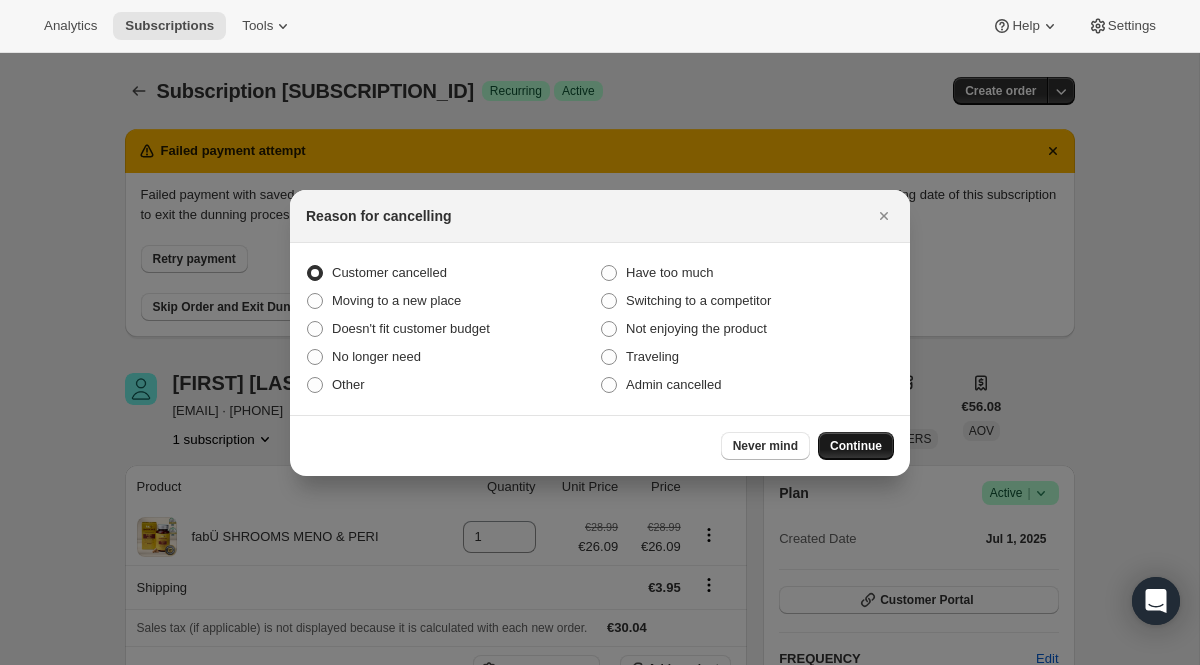 click on "Continue" at bounding box center [856, 446] 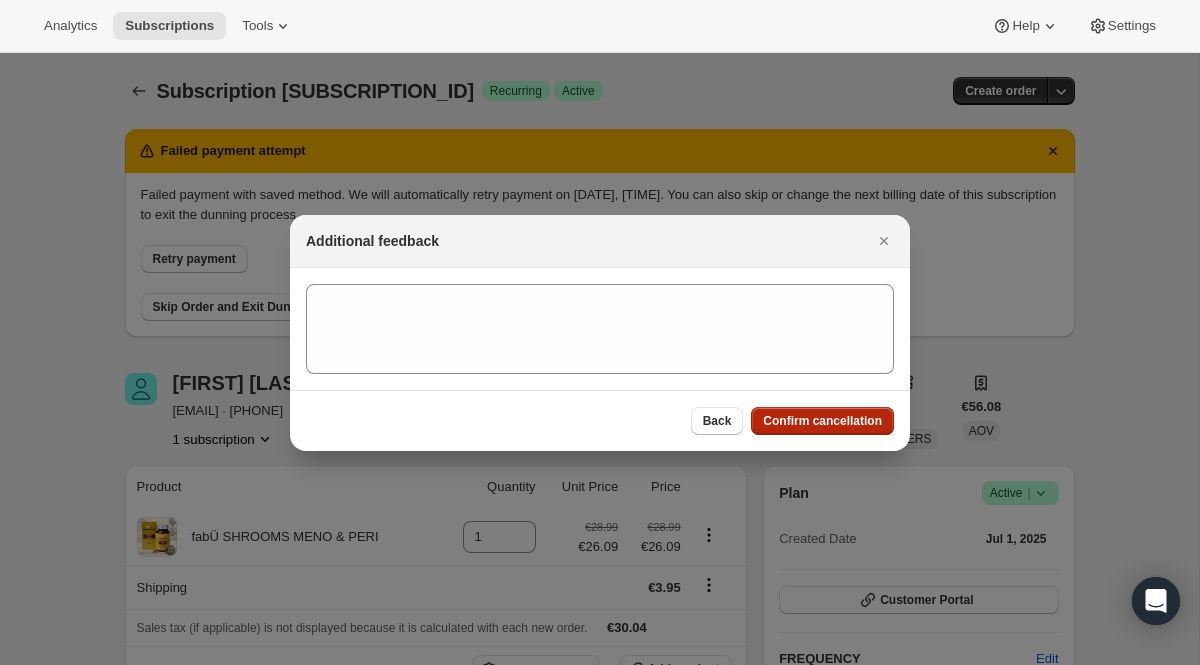 click on "Confirm cancellation" at bounding box center [822, 421] 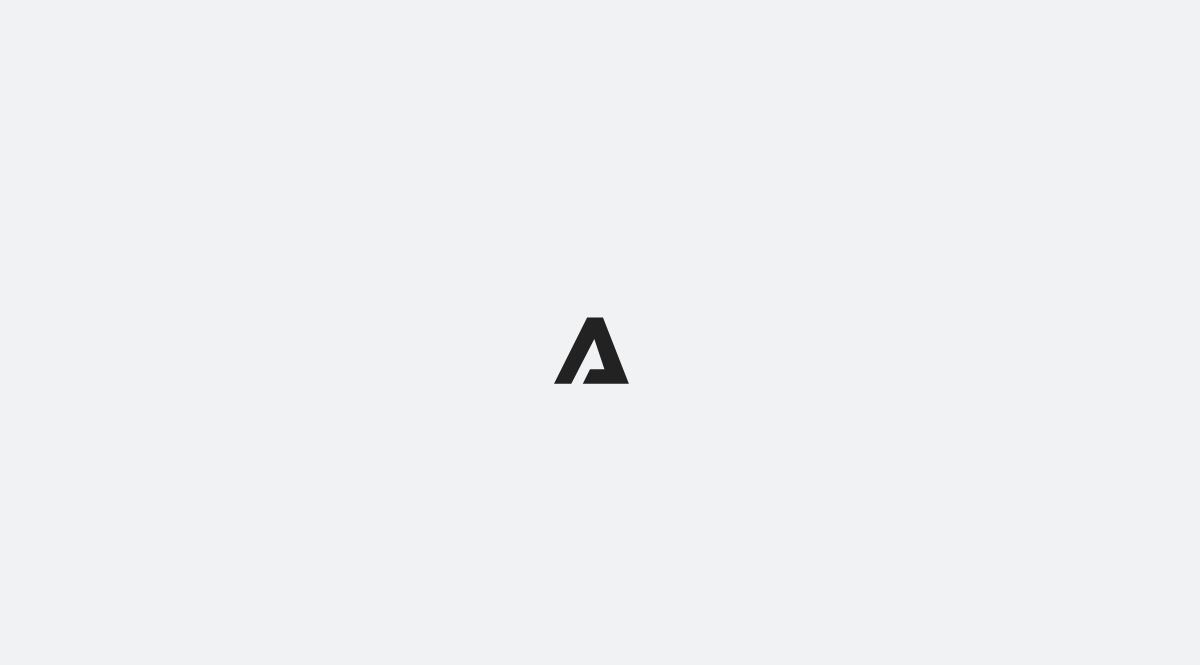 scroll, scrollTop: 0, scrollLeft: 0, axis: both 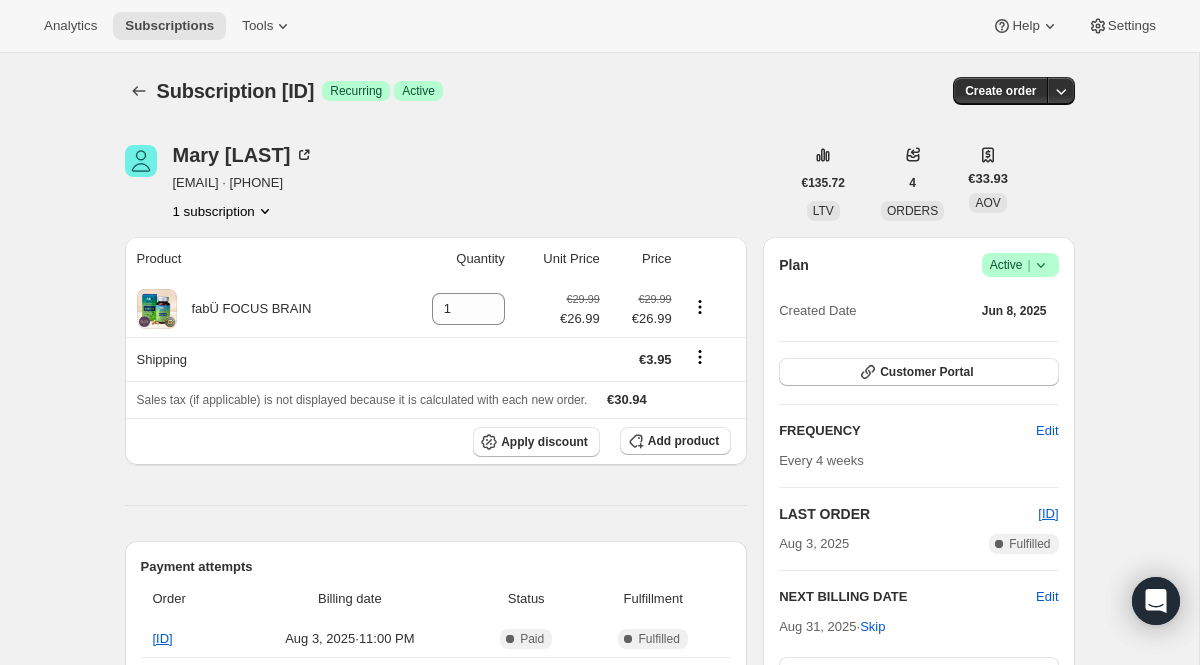 click on "Success Active |" at bounding box center [1020, 265] 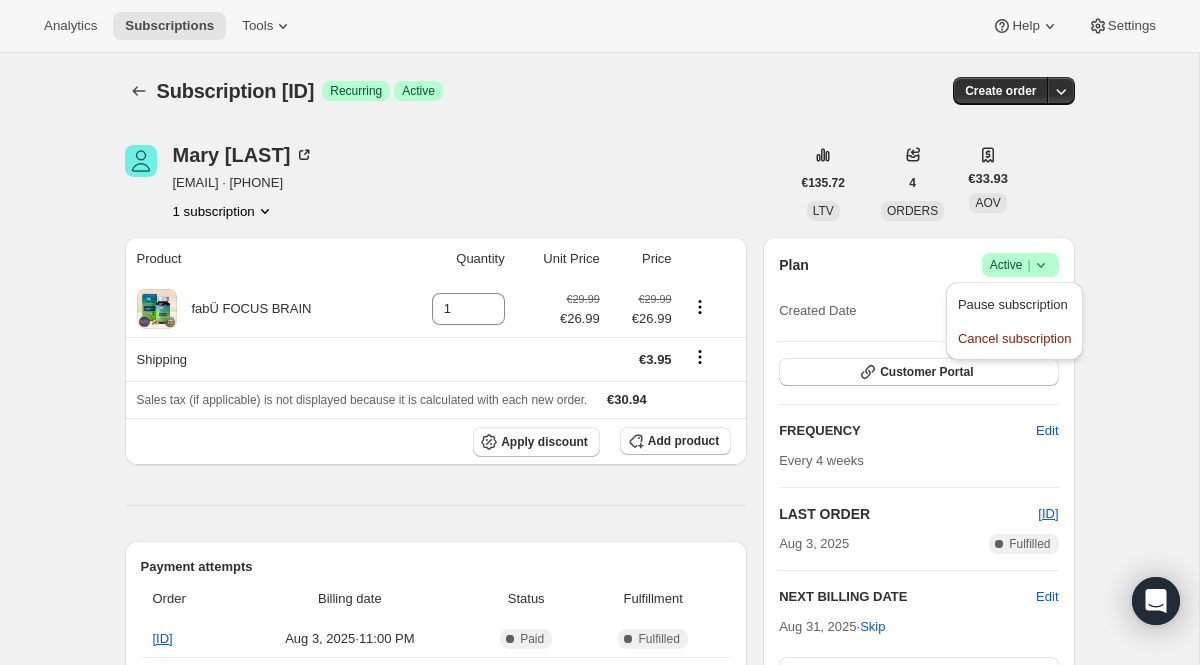 click on "Pause subscription Cancel subscription" at bounding box center [1014, 321] 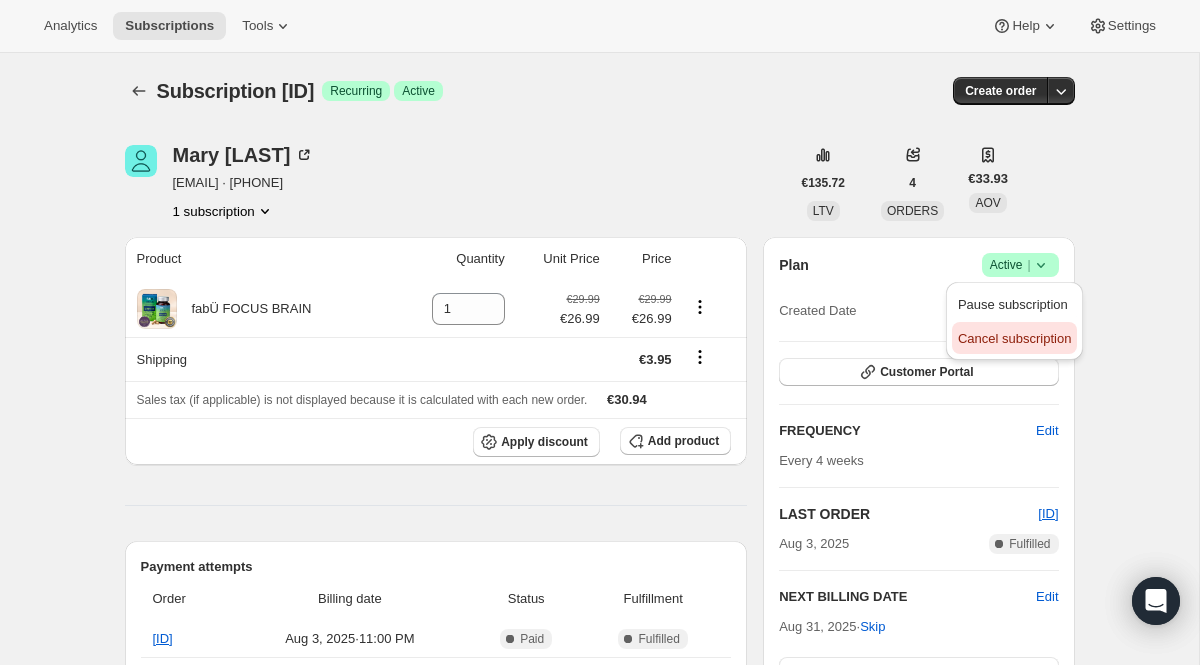 click on "Cancel subscription" at bounding box center (1014, 339) 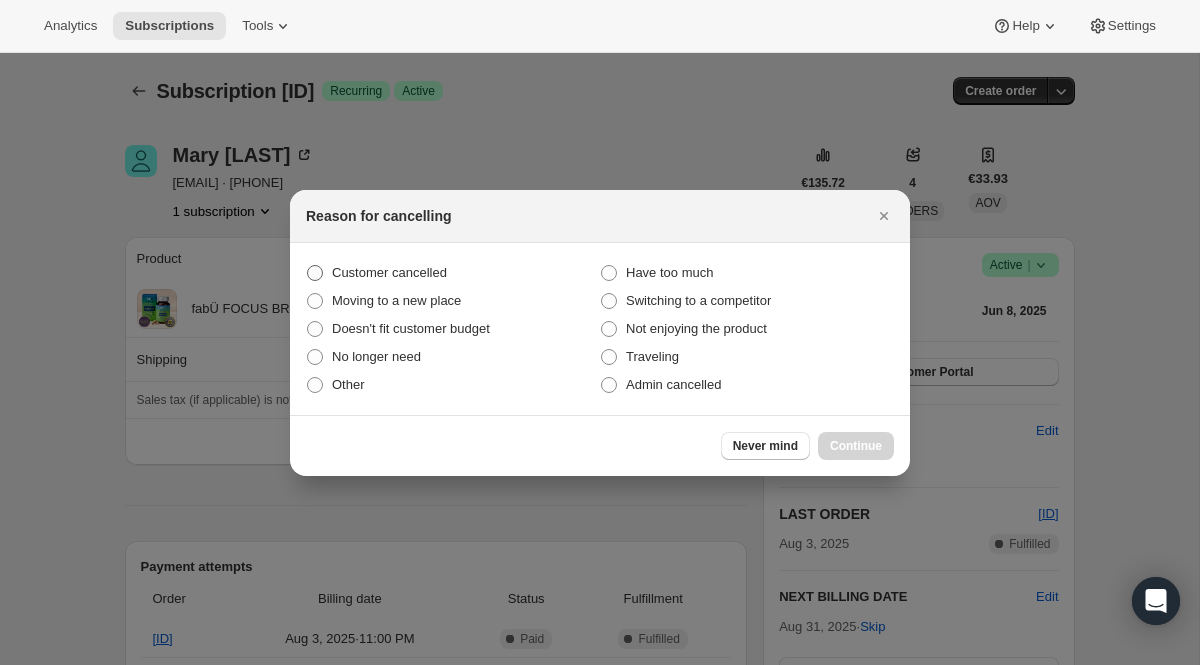 click on "Customer cancelled" at bounding box center [389, 272] 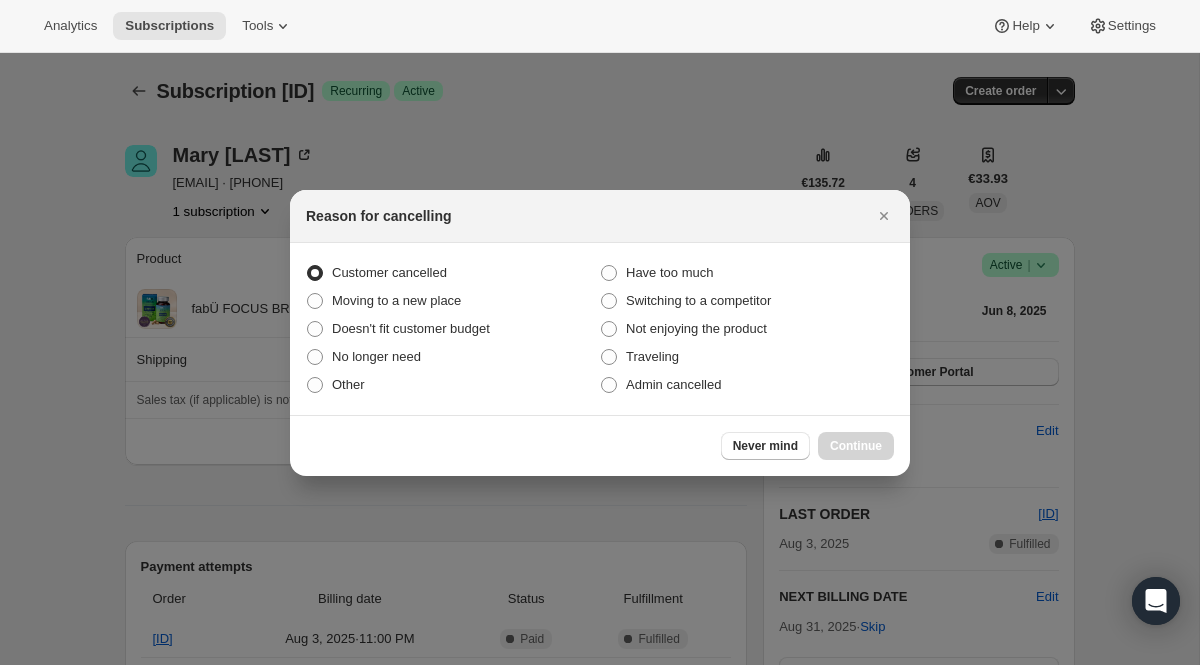 radio on "true" 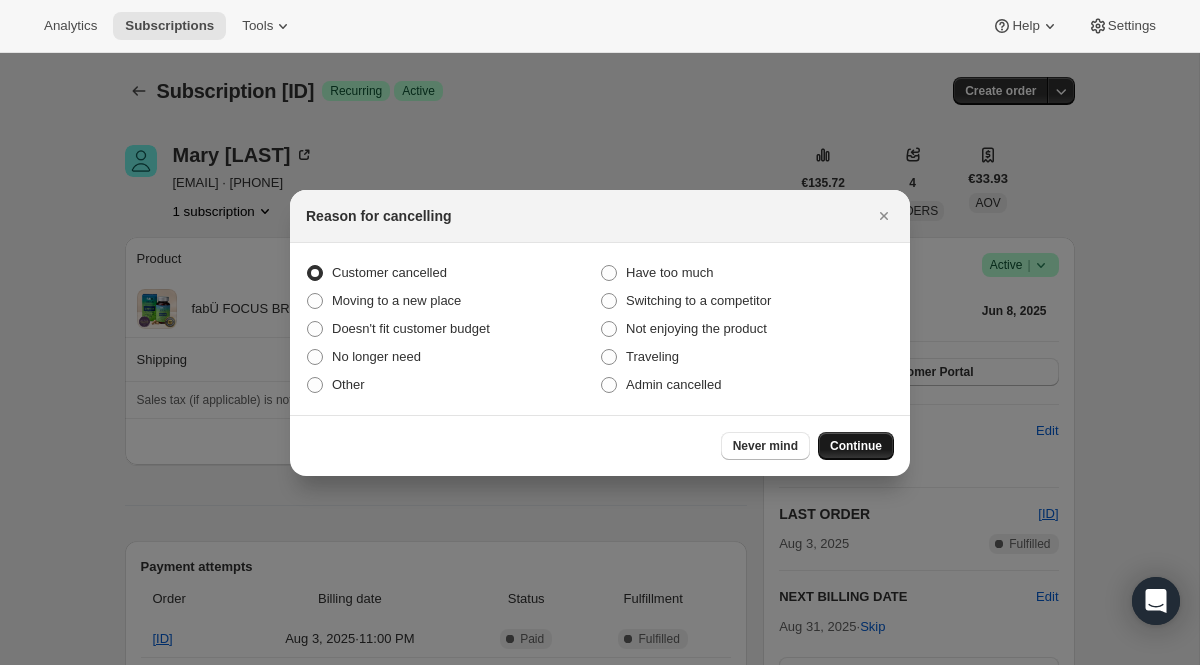 click on "Continue" at bounding box center (856, 446) 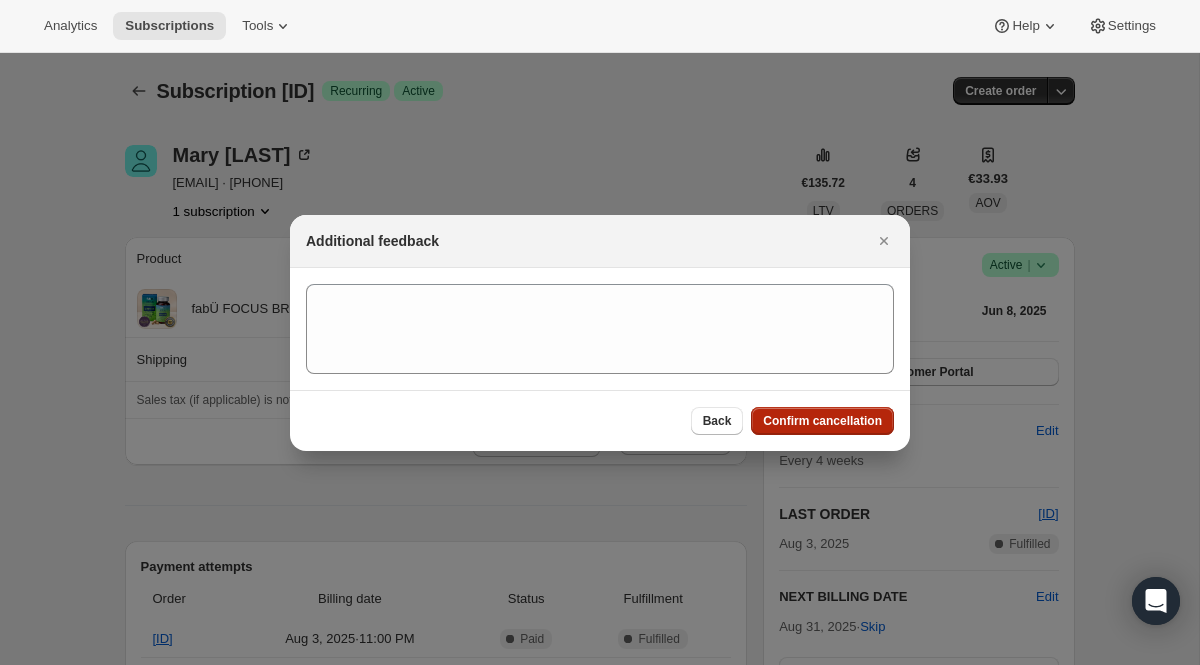 click on "Confirm cancellation" at bounding box center [822, 421] 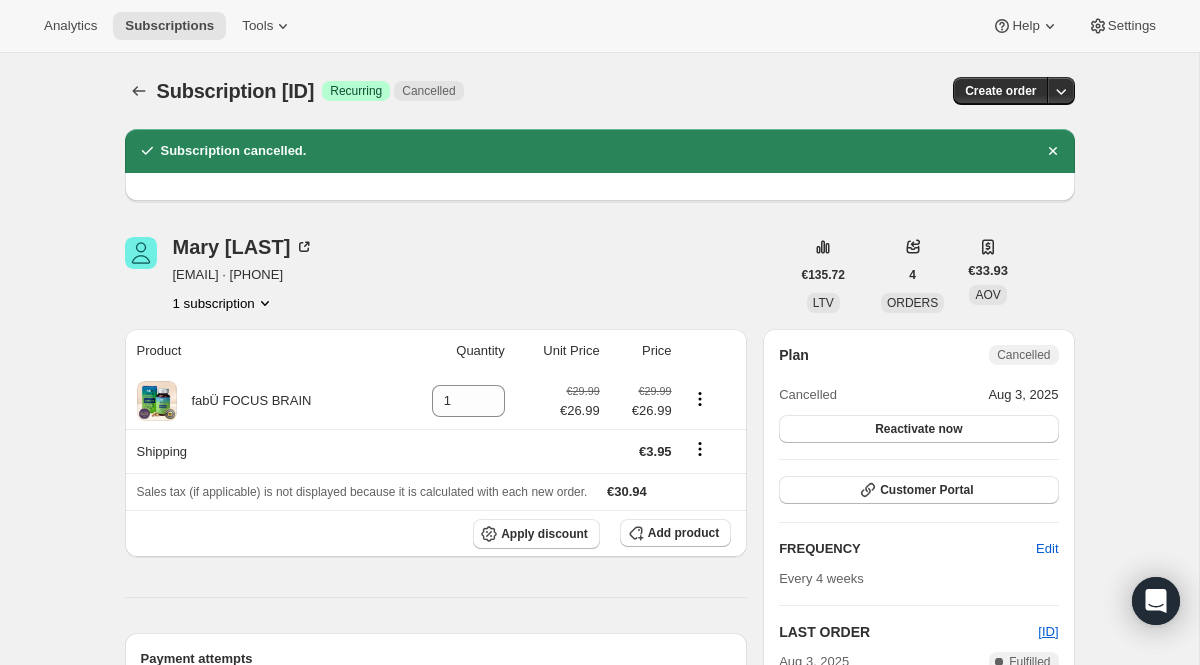 drag, startPoint x: 324, startPoint y: 279, endPoint x: 168, endPoint y: 280, distance: 156.0032 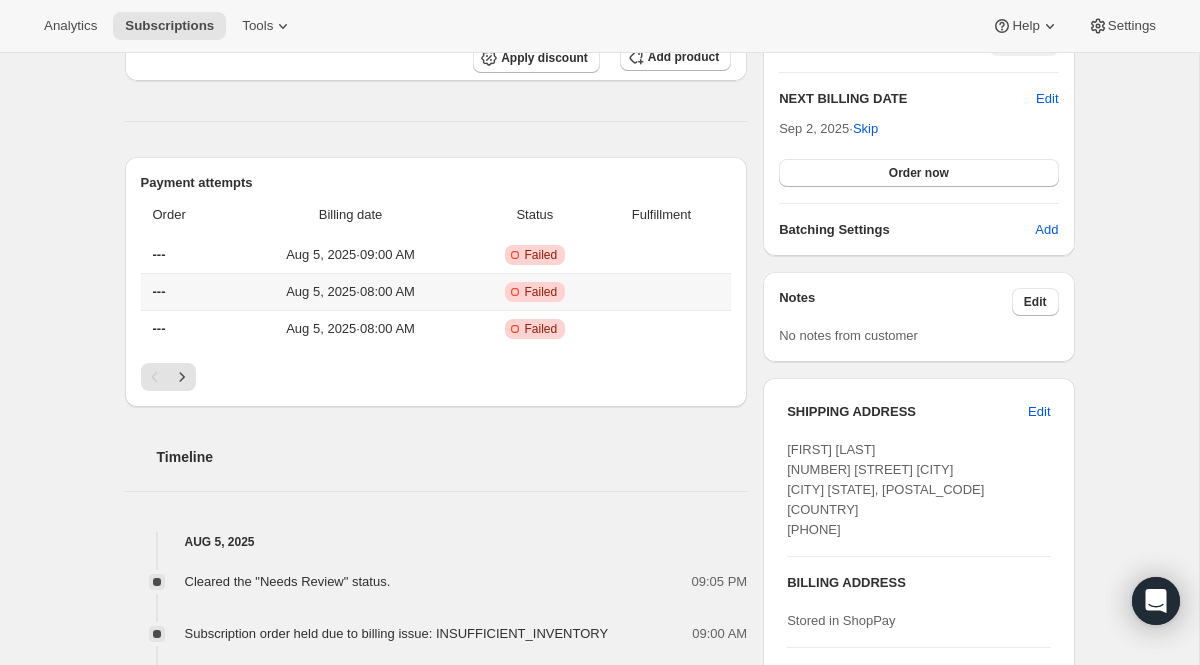 scroll, scrollTop: 786, scrollLeft: 0, axis: vertical 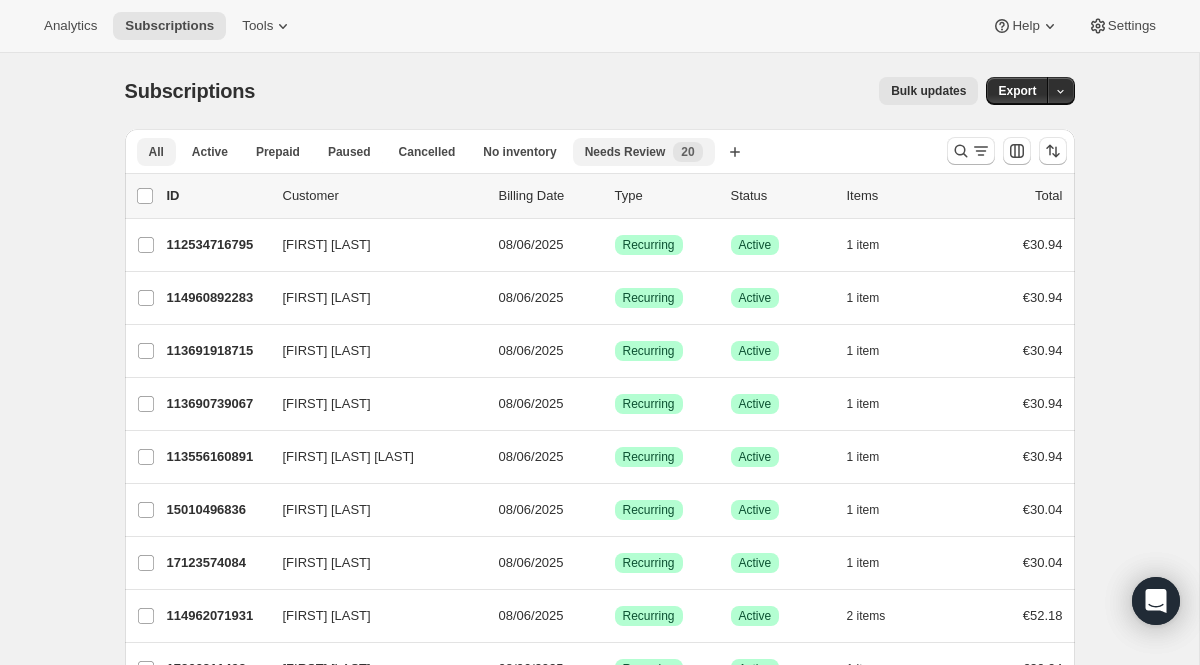 click on "Needs Review New 20" at bounding box center (644, 152) 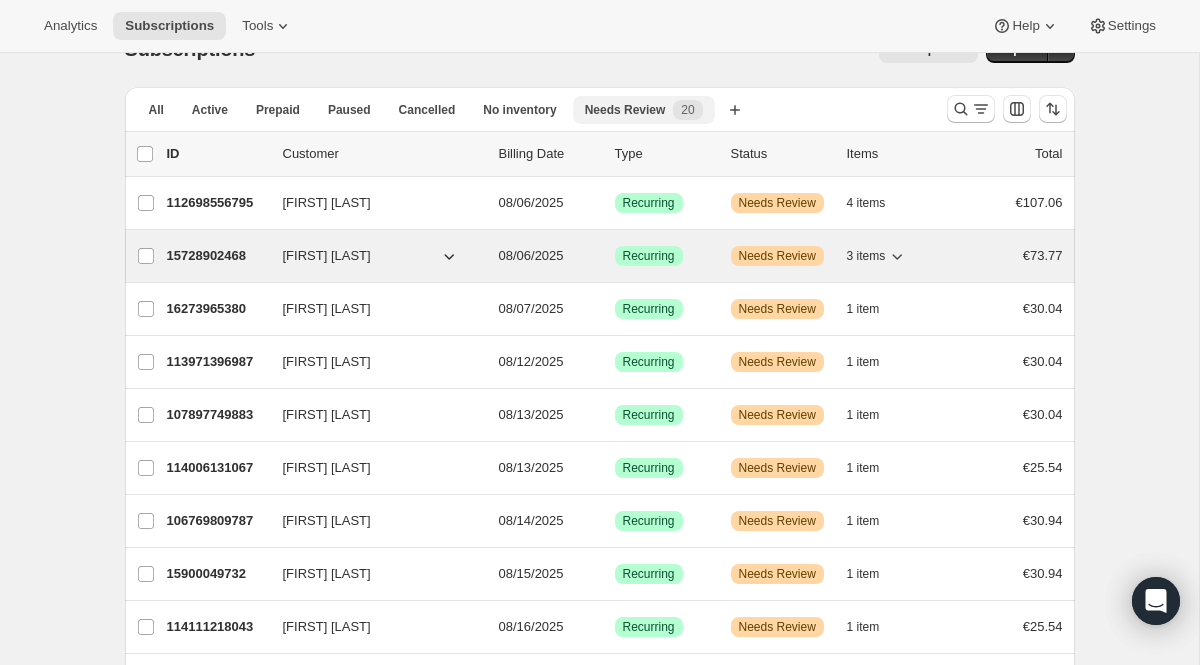 scroll, scrollTop: 48, scrollLeft: 0, axis: vertical 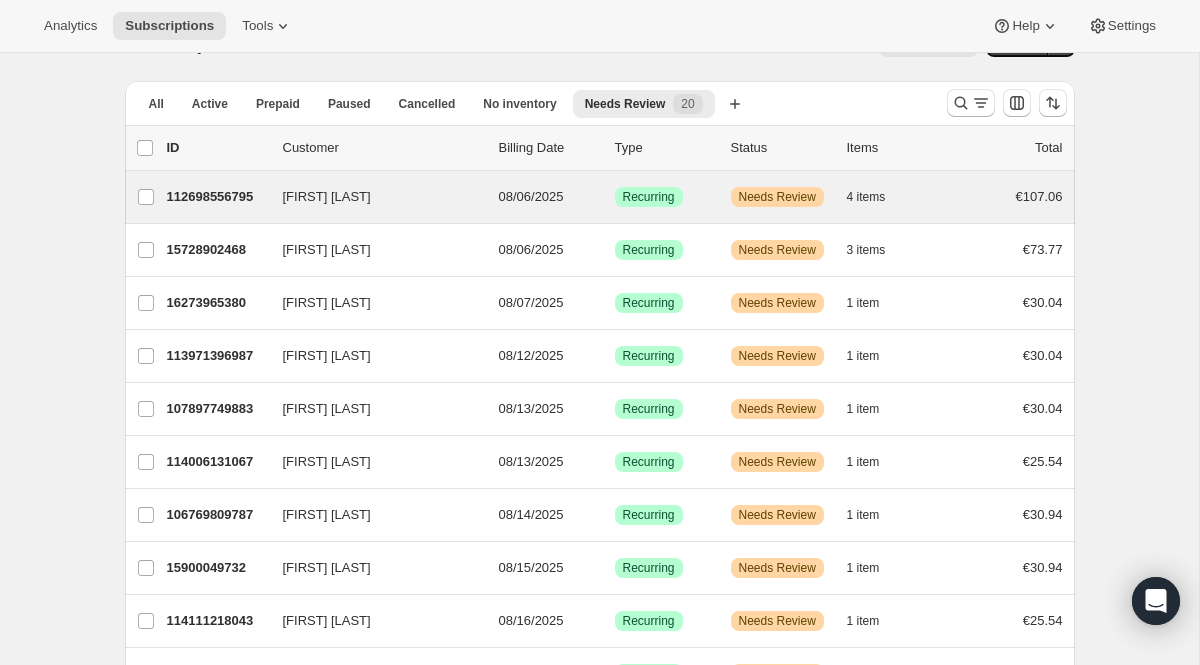 click on "Leonora Doyle 112698556795 Leonora Doyle 08/06/2025 Success Recurring Warning Needs Review 4   items €107.06" at bounding box center [600, 197] 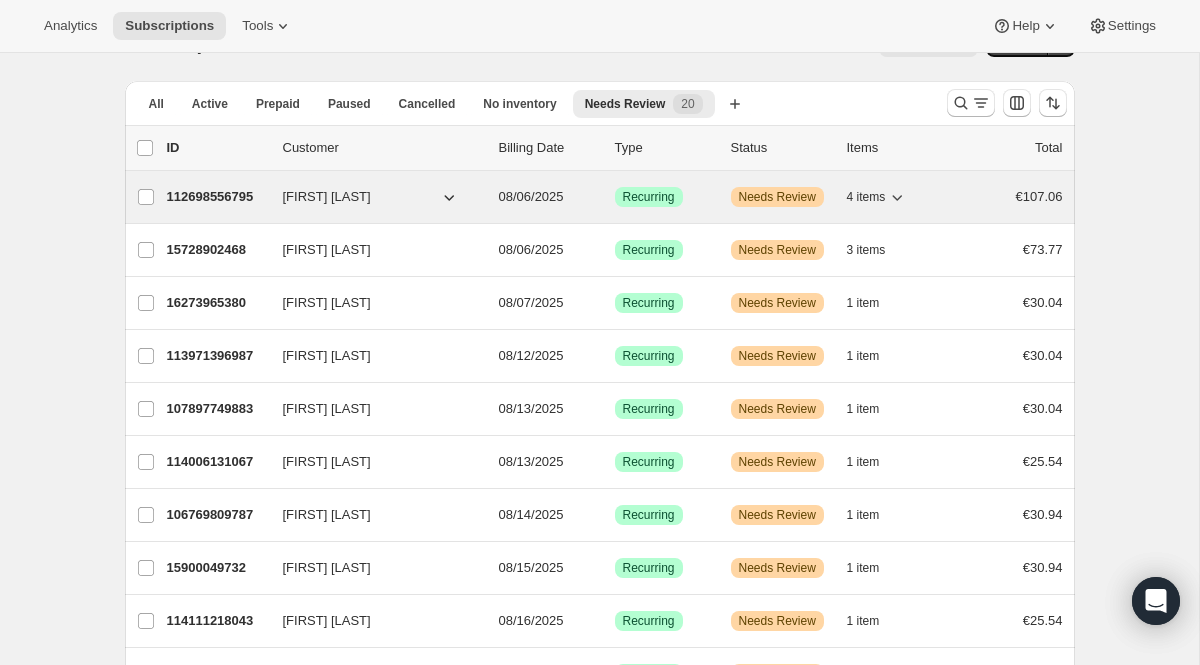 click on "112698556795 Leonora Doyle 08/06/2025 Success Recurring Warning Needs Review 4   items €107.06" at bounding box center [615, 197] 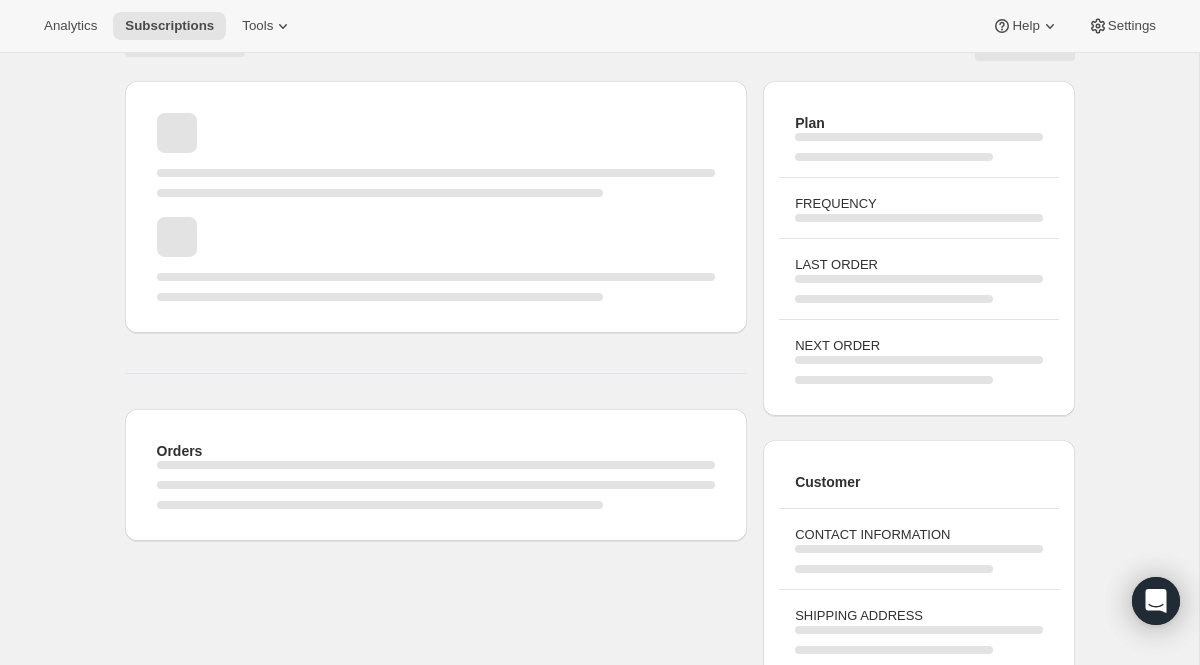 click at bounding box center [436, 155] 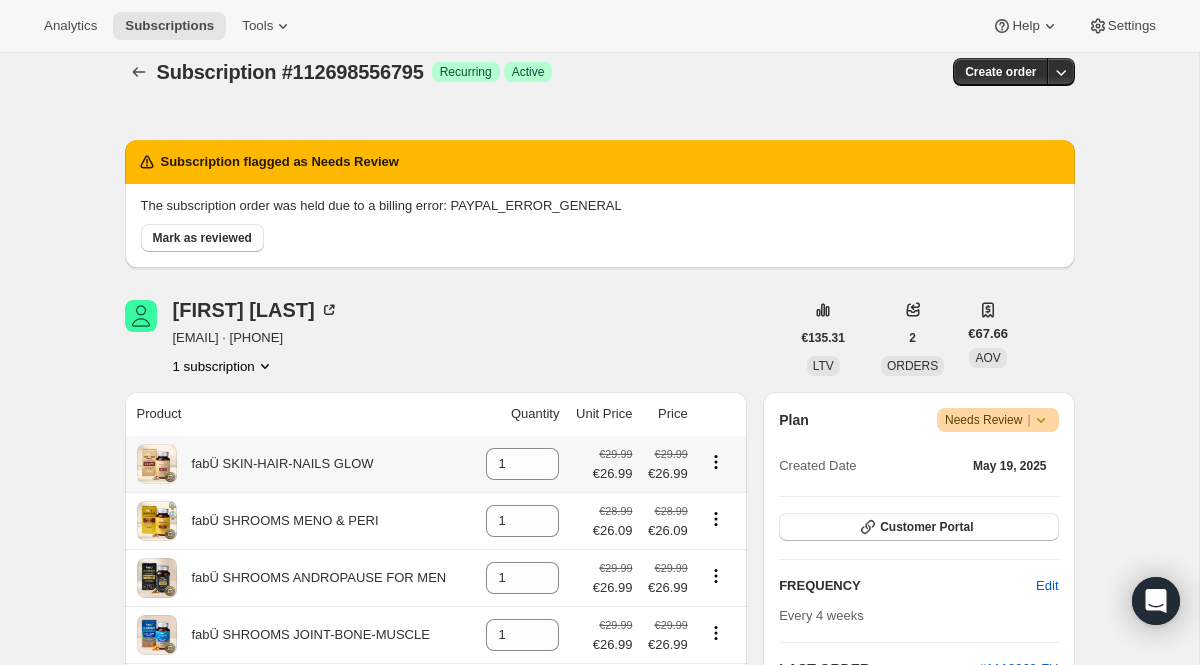 scroll, scrollTop: 0, scrollLeft: 0, axis: both 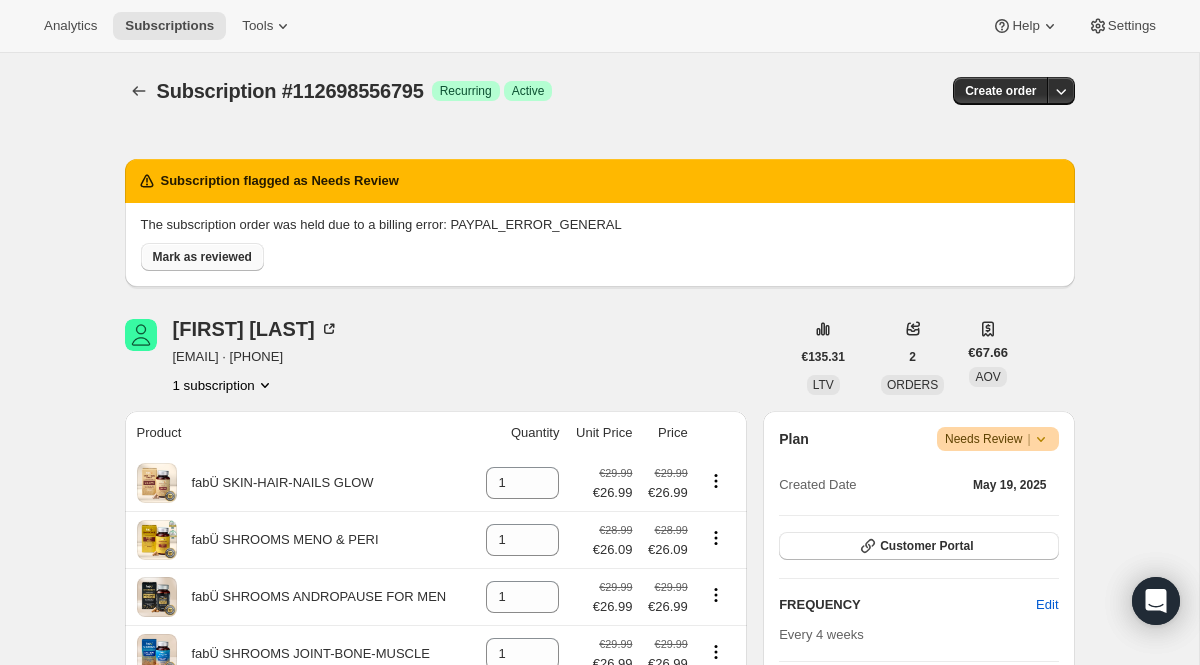 click on "Mark as reviewed" at bounding box center (202, 257) 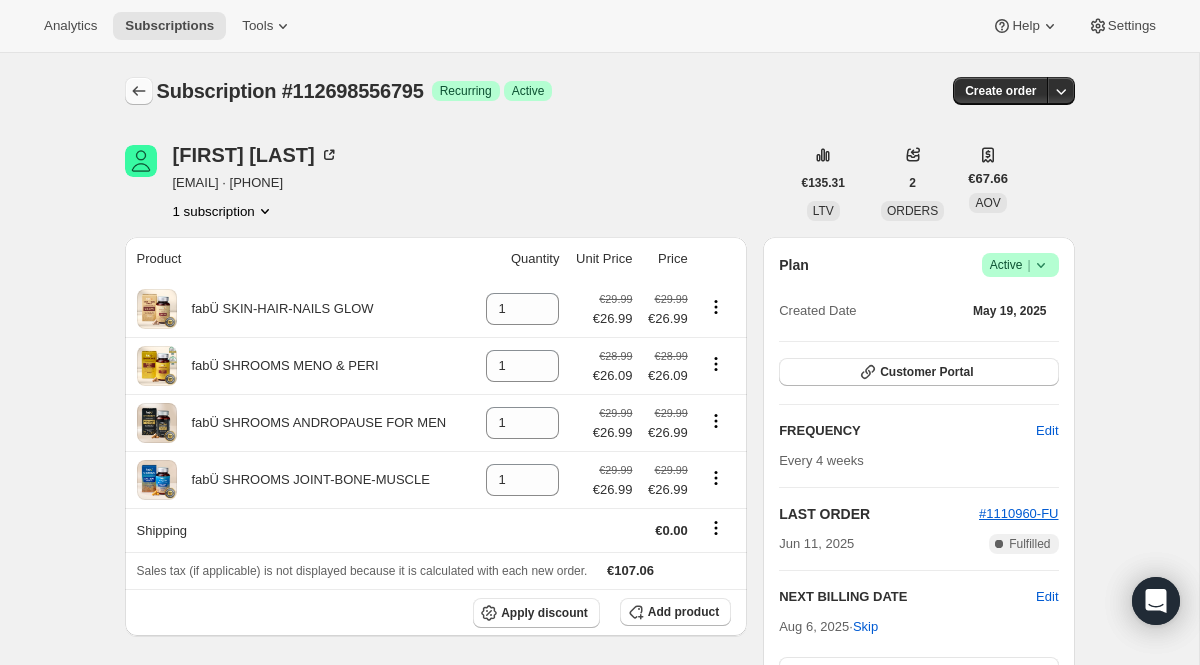 click 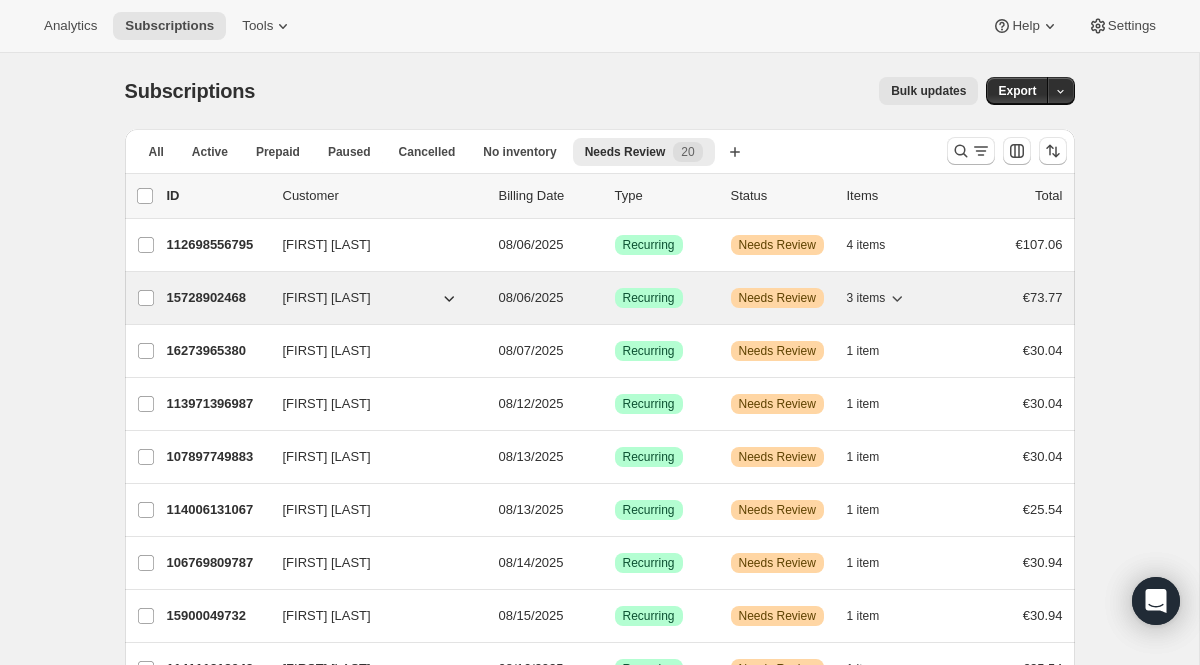 click on "15728902468" at bounding box center [217, 298] 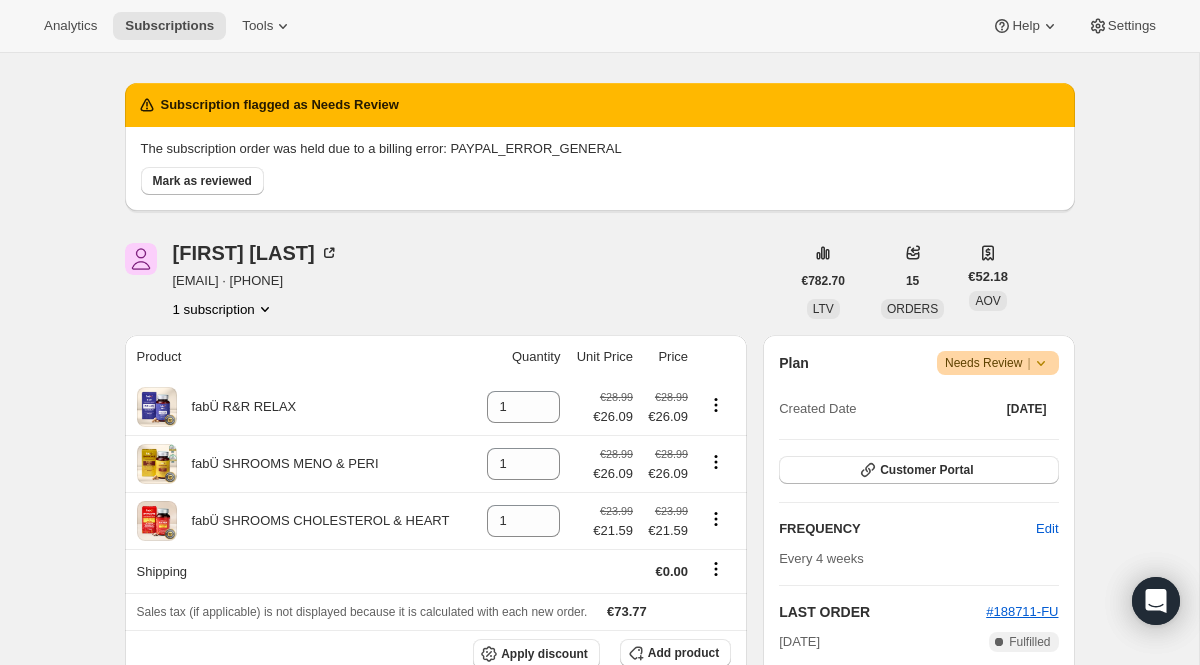 scroll, scrollTop: 0, scrollLeft: 0, axis: both 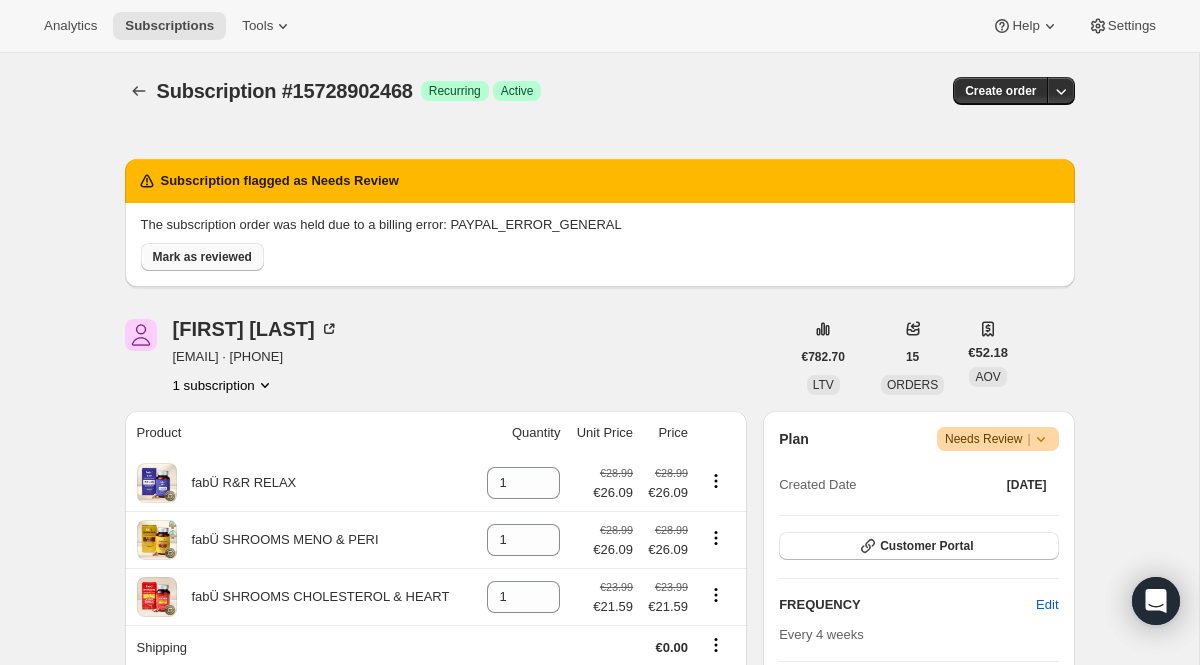 click on "Mark as reviewed" at bounding box center [202, 257] 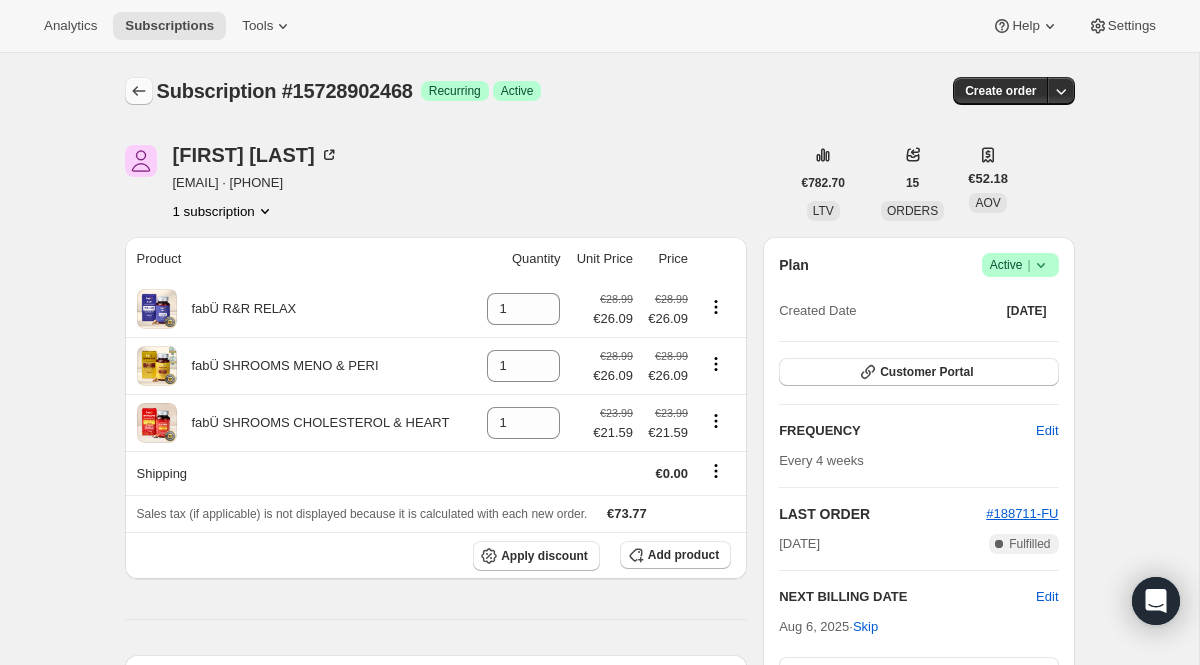 click 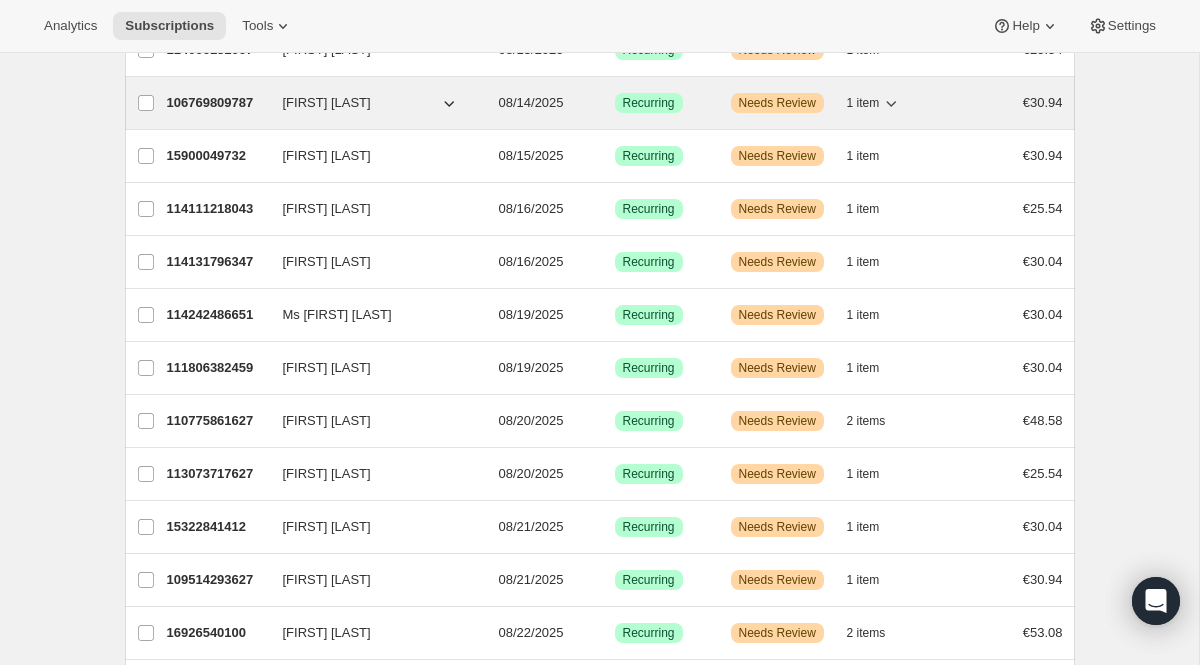 scroll, scrollTop: 0, scrollLeft: 0, axis: both 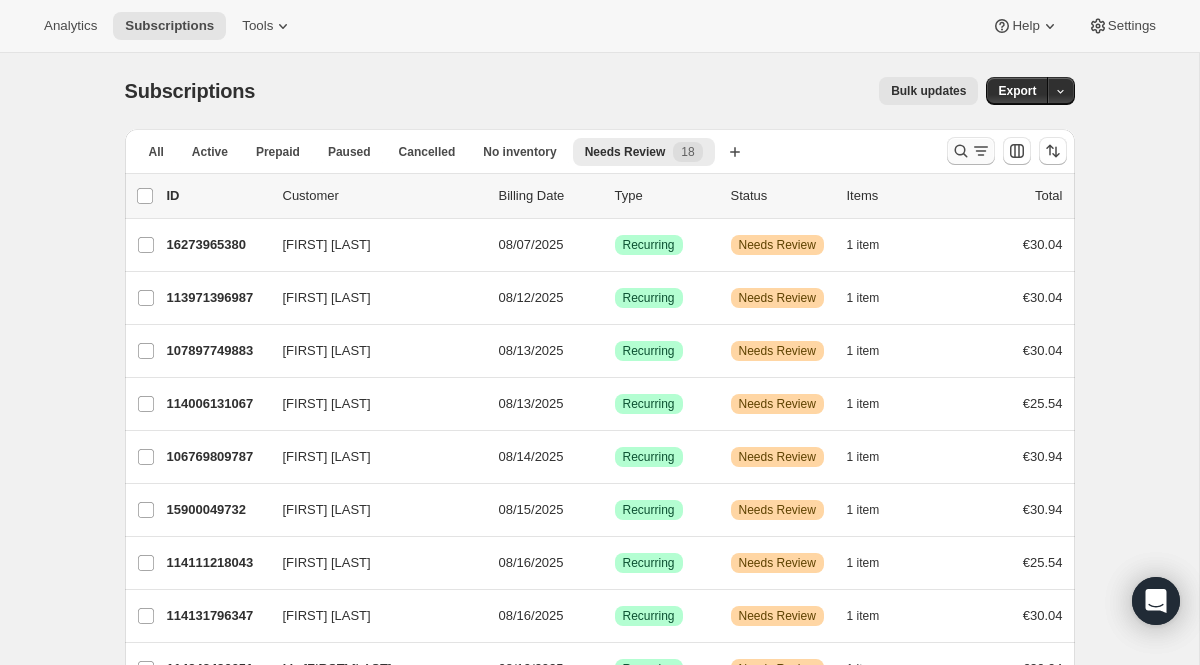 click 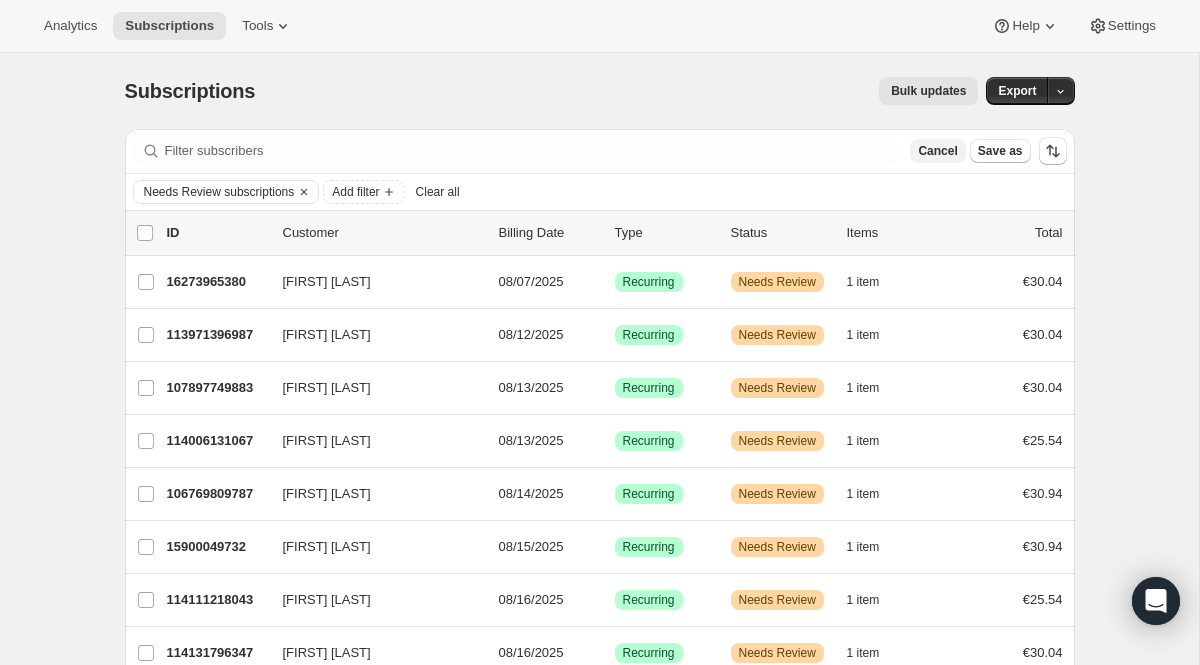 click on "Cancel" at bounding box center (937, 151) 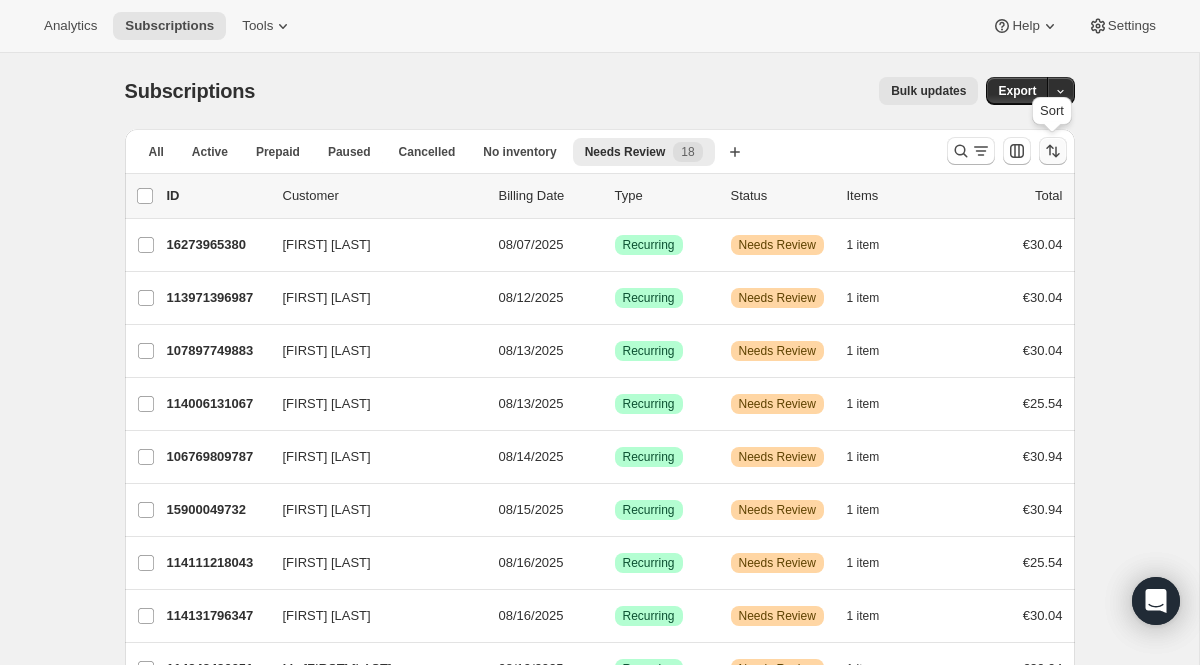 click 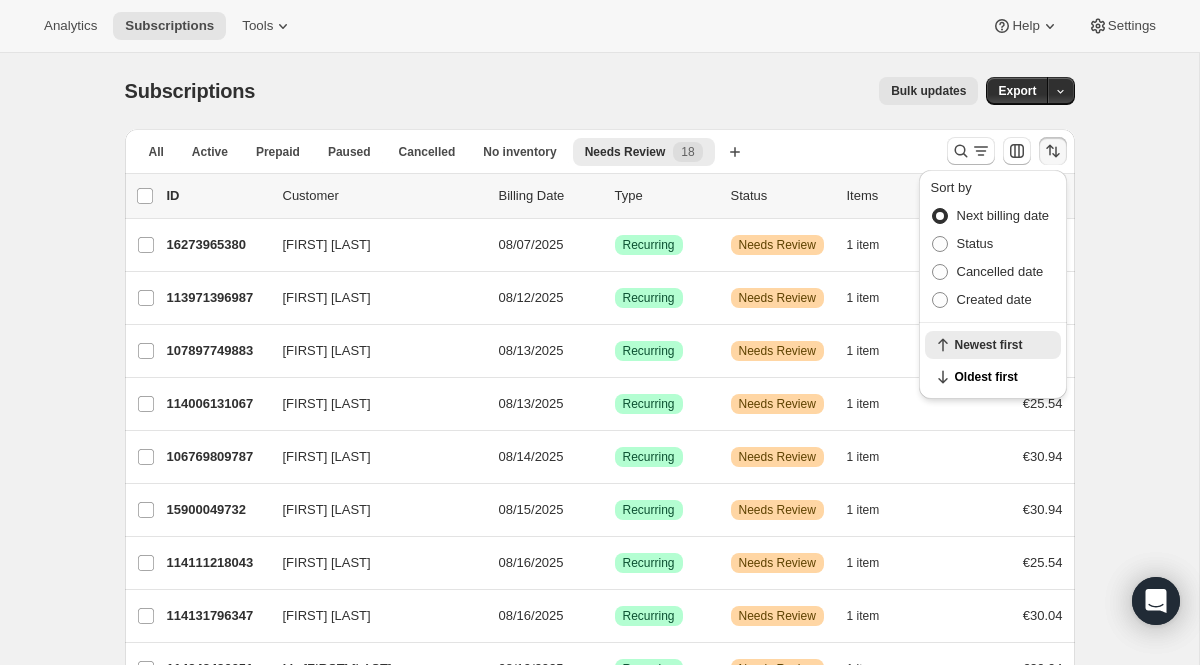 click on "Subscriptions. This page is ready Subscriptions Bulk updates More actions Bulk updates Export All Active Prepaid Paused Cancelled No inventory Needs Review More views All Active Prepaid Paused Cancelled No inventory Needs Review 18 More views Create new view 0 selected Update next billing date Change status Showing 19 subscriptions Select all 19 subscriptions Showing 19 subscriptions Select Select all 19 subscriptions 0 selected list header ID Customer Billing Date Type Status Items Total Aisling O’Brien 16273965380 Aisling O’Brien 08/07/2025 Success Recurring Warning Needs Review 1   item €30.04 Sandra Devereux 113971396987 Sandra Devereux 08/12/2025 Success Recurring Warning Needs Review 1   item €30.04 Denise Coggins 107897749883 Denise Coggins 08/13/2025 Success Recurring Warning Needs Review 1   item €30.04 David Smith 114006131067 David Smith 08/13/2025 Success Recurring Warning Needs Review 1   item €25.54 Anne Sullivan 106769809787 Anne Sullivan 08/14/2025 Success Recurring Warning 1   1" at bounding box center (600, 668) 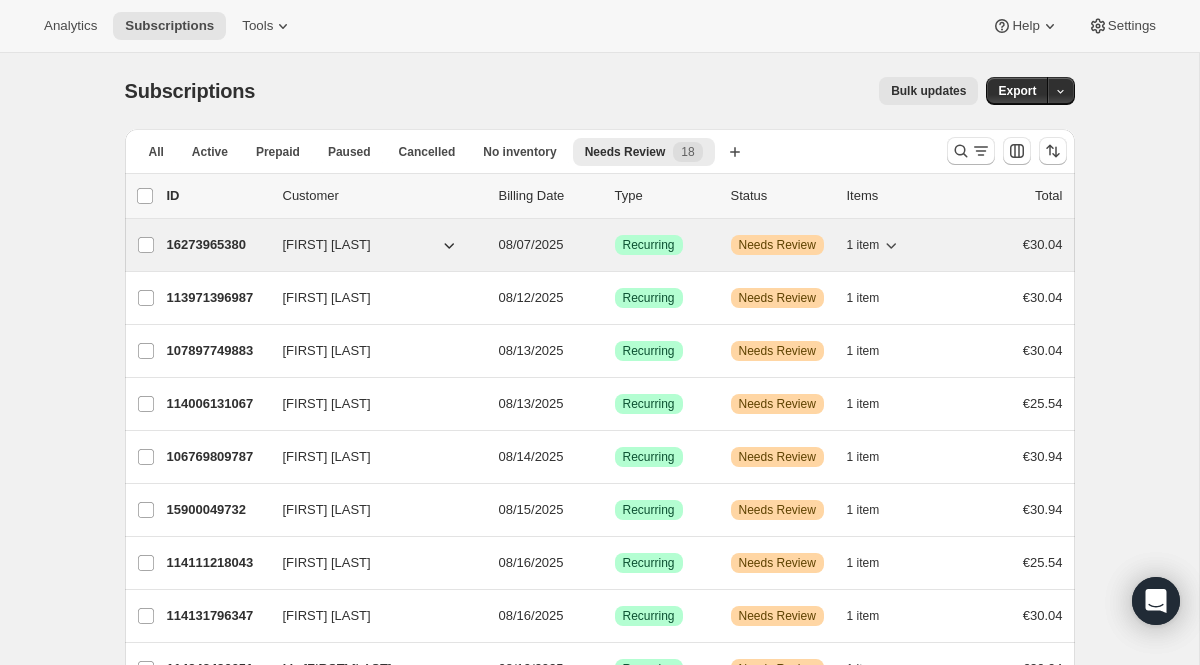 click on "16273965380" at bounding box center (217, 245) 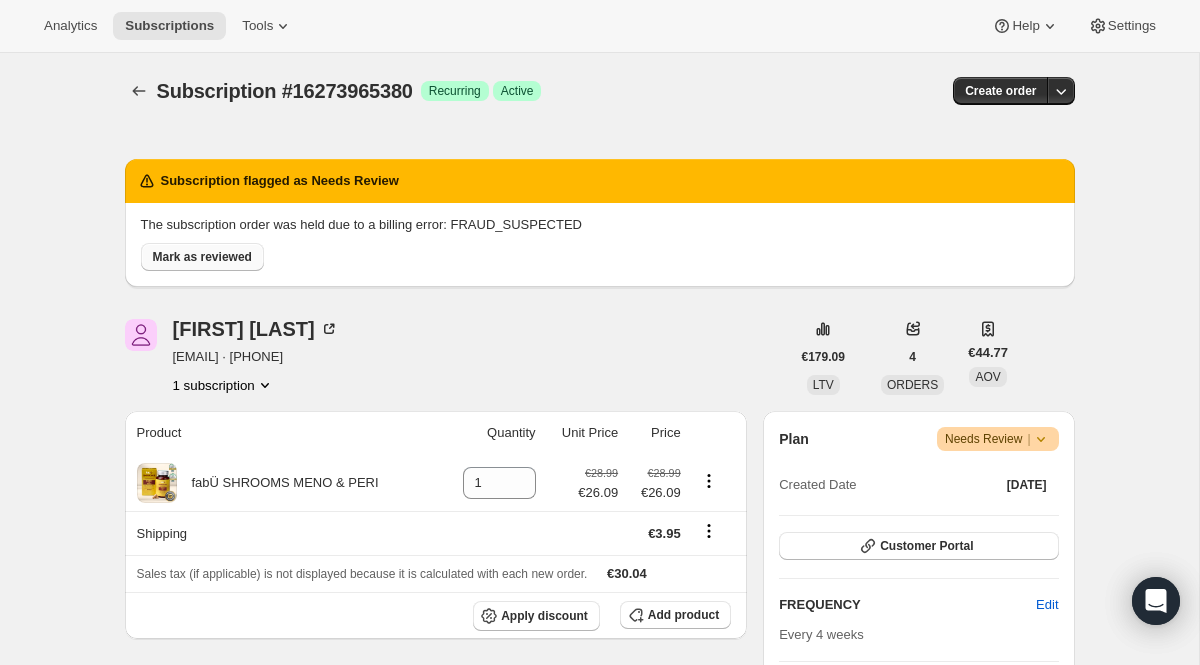 click on "Mark as reviewed" at bounding box center [202, 257] 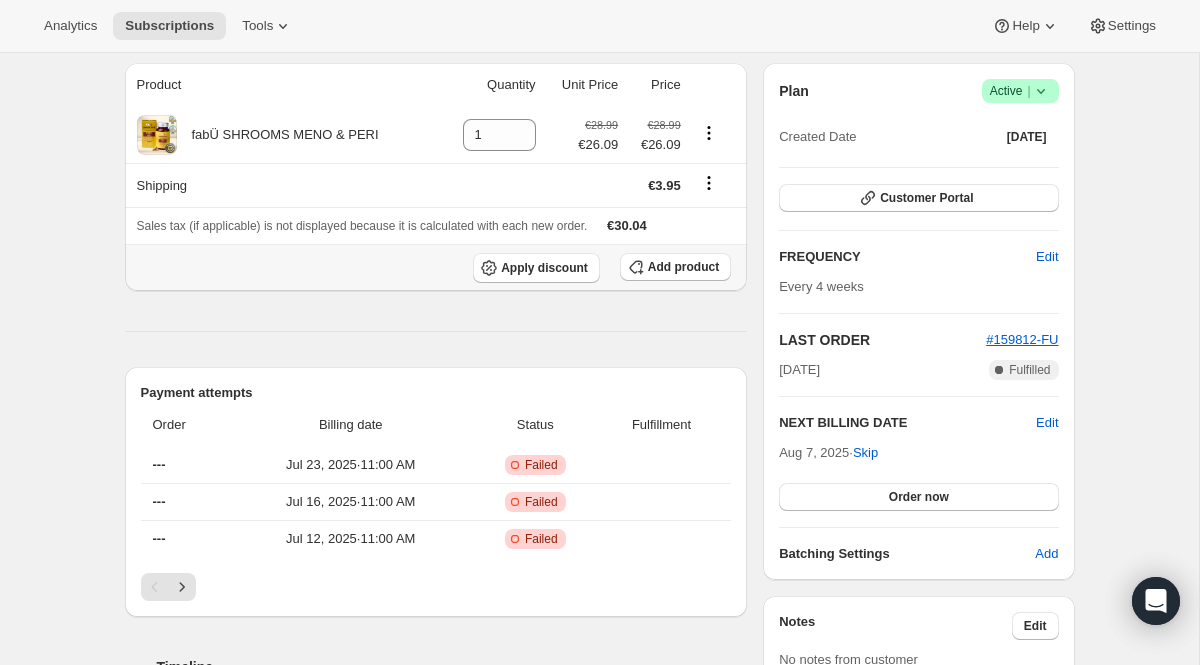scroll, scrollTop: 0, scrollLeft: 0, axis: both 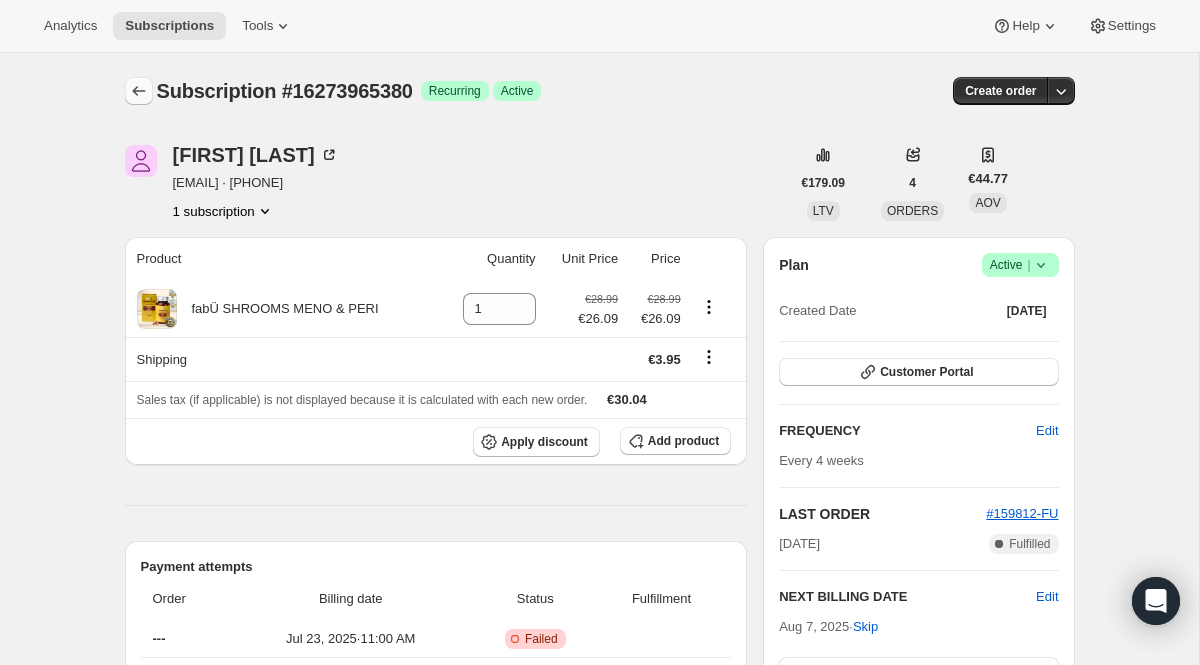 click 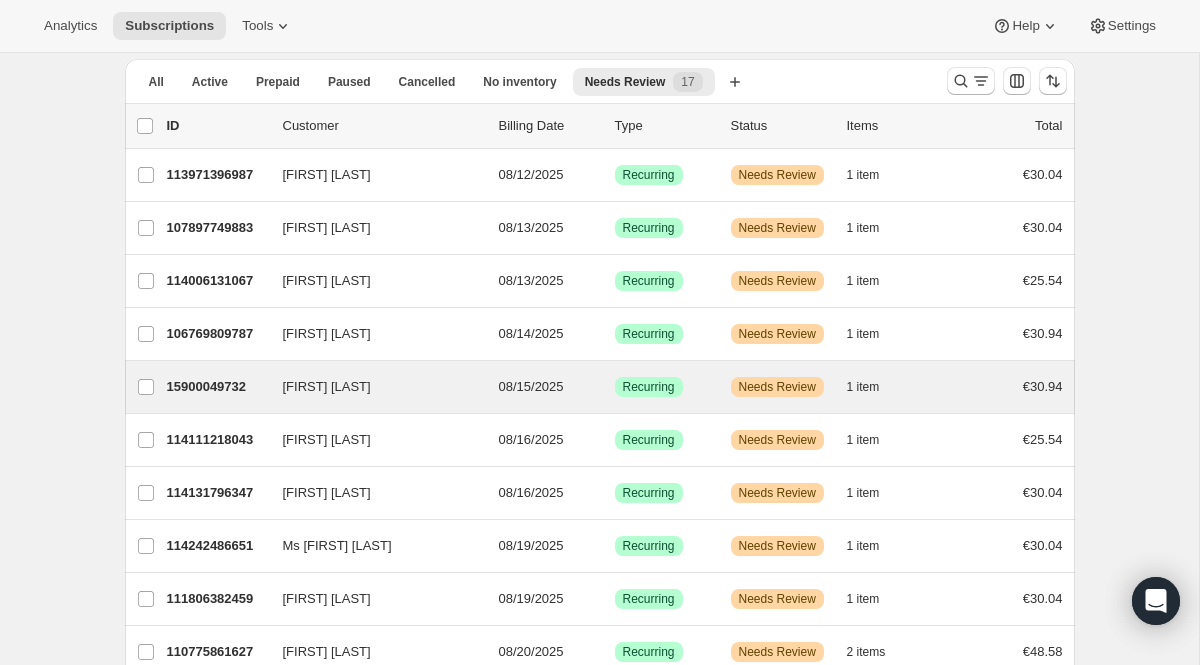 scroll, scrollTop: 0, scrollLeft: 0, axis: both 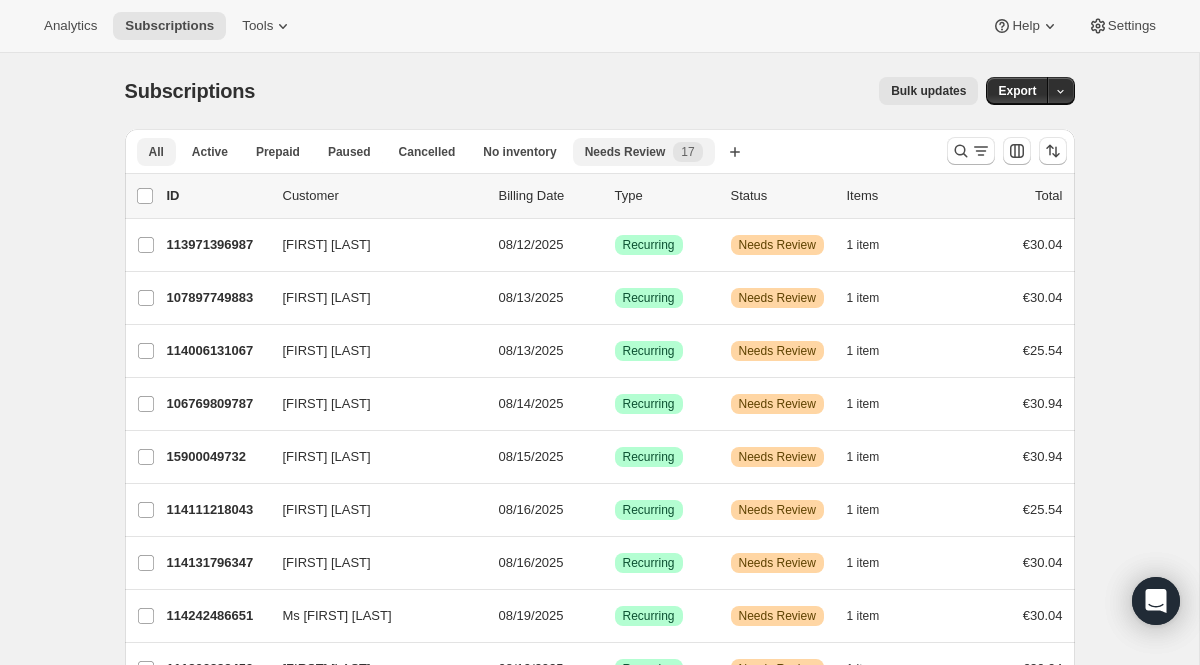 click on "All" at bounding box center [156, 152] 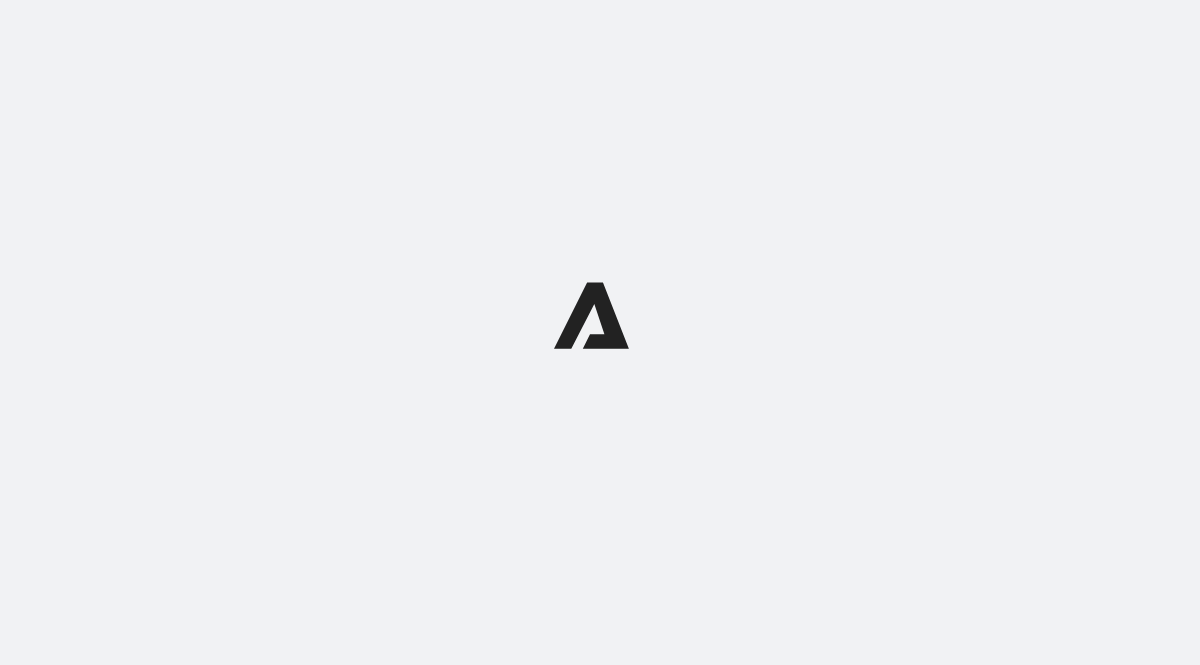 scroll, scrollTop: 53, scrollLeft: 0, axis: vertical 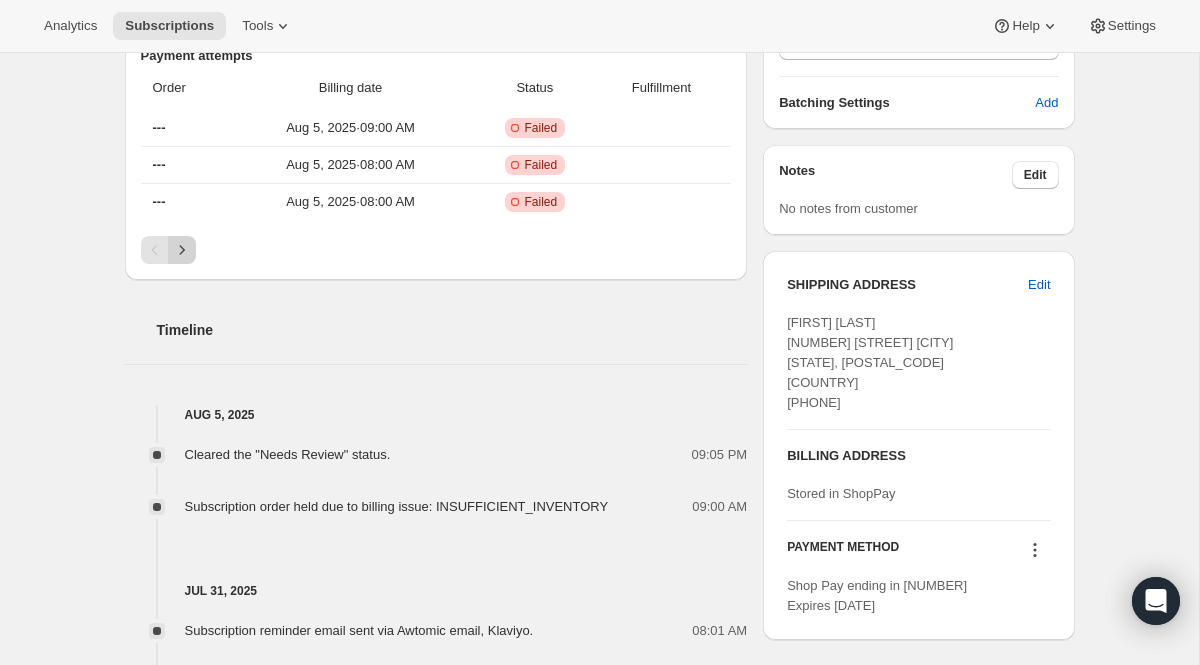 click 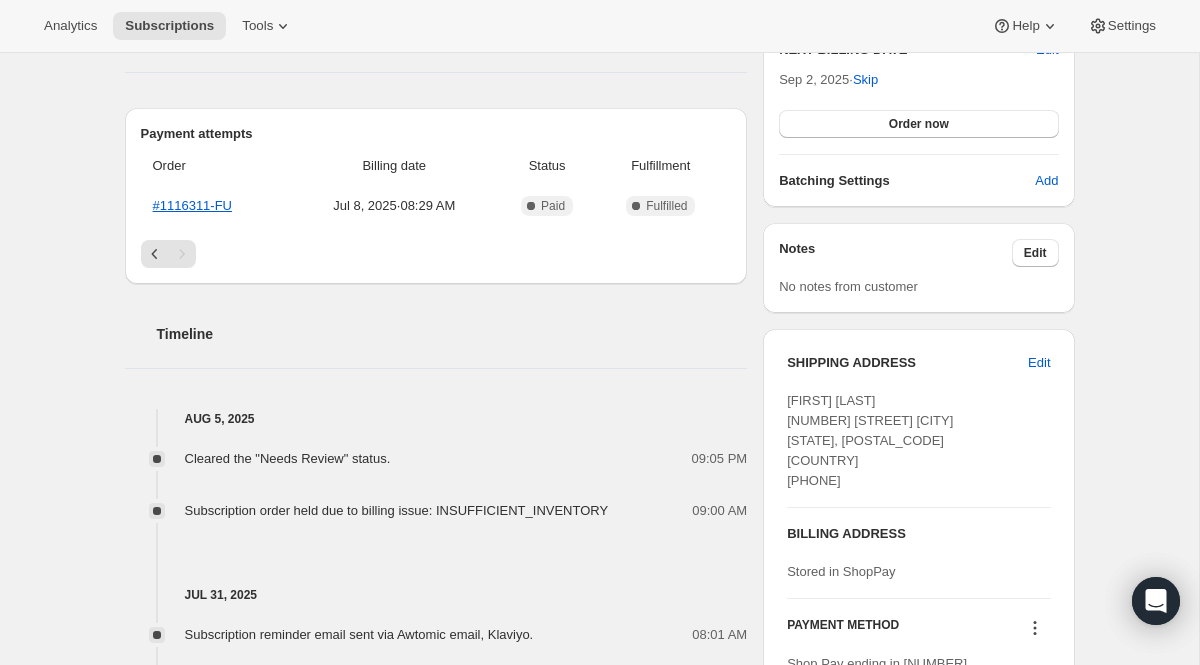 scroll, scrollTop: 519, scrollLeft: 0, axis: vertical 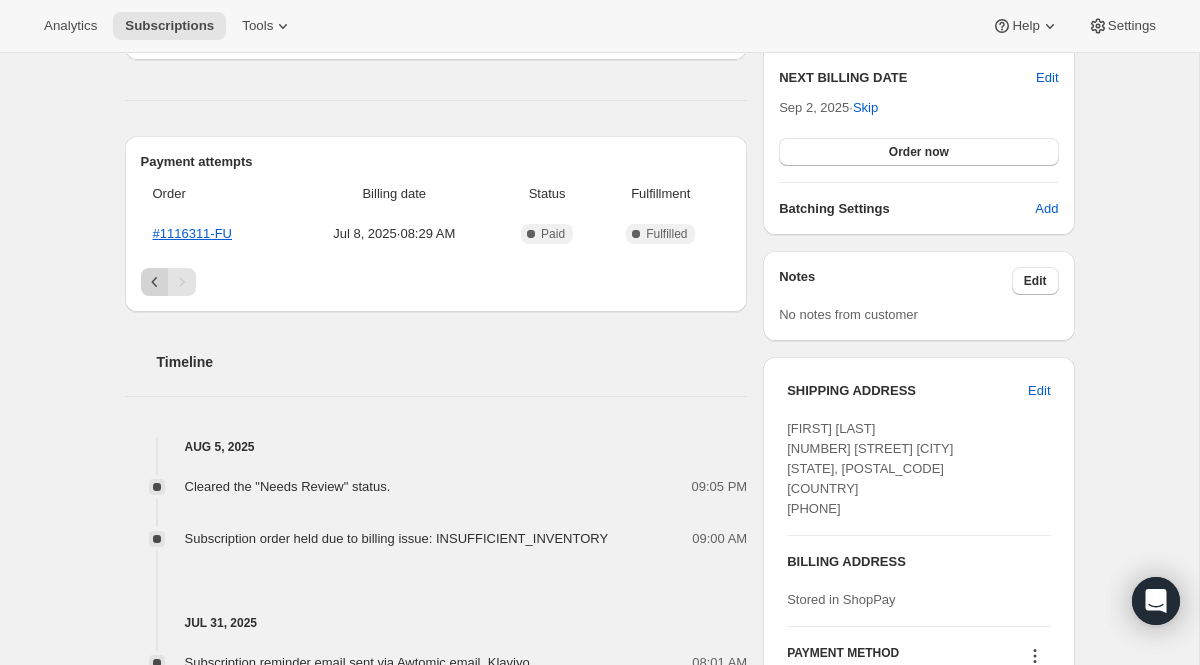 click 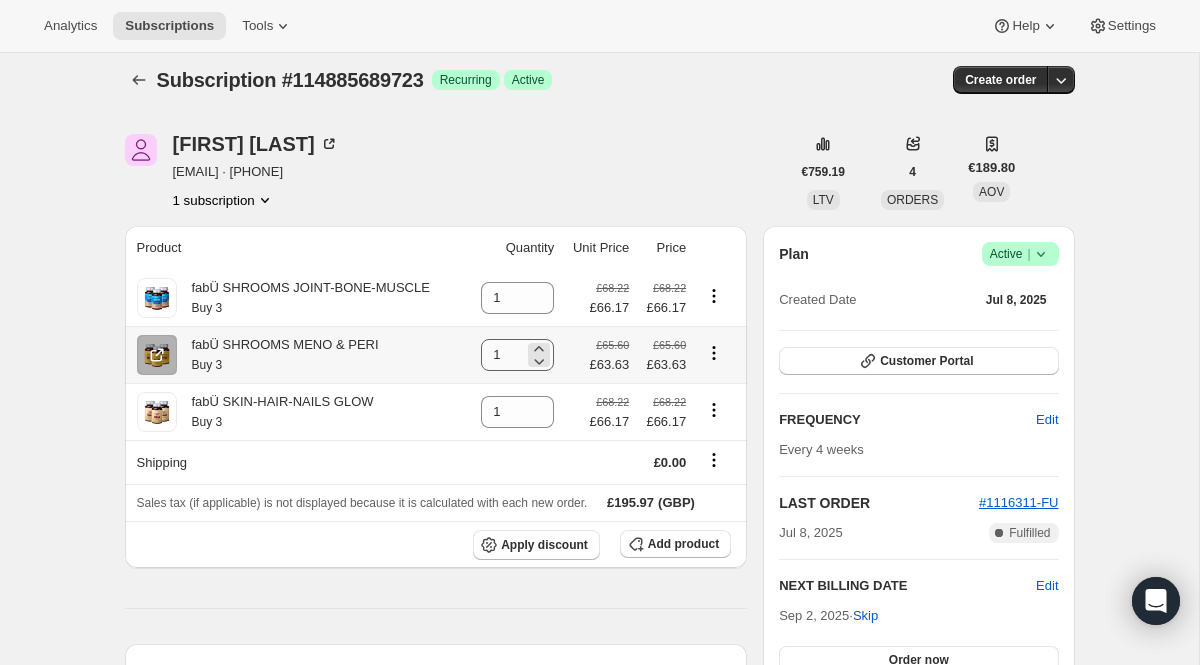 scroll, scrollTop: 0, scrollLeft: 0, axis: both 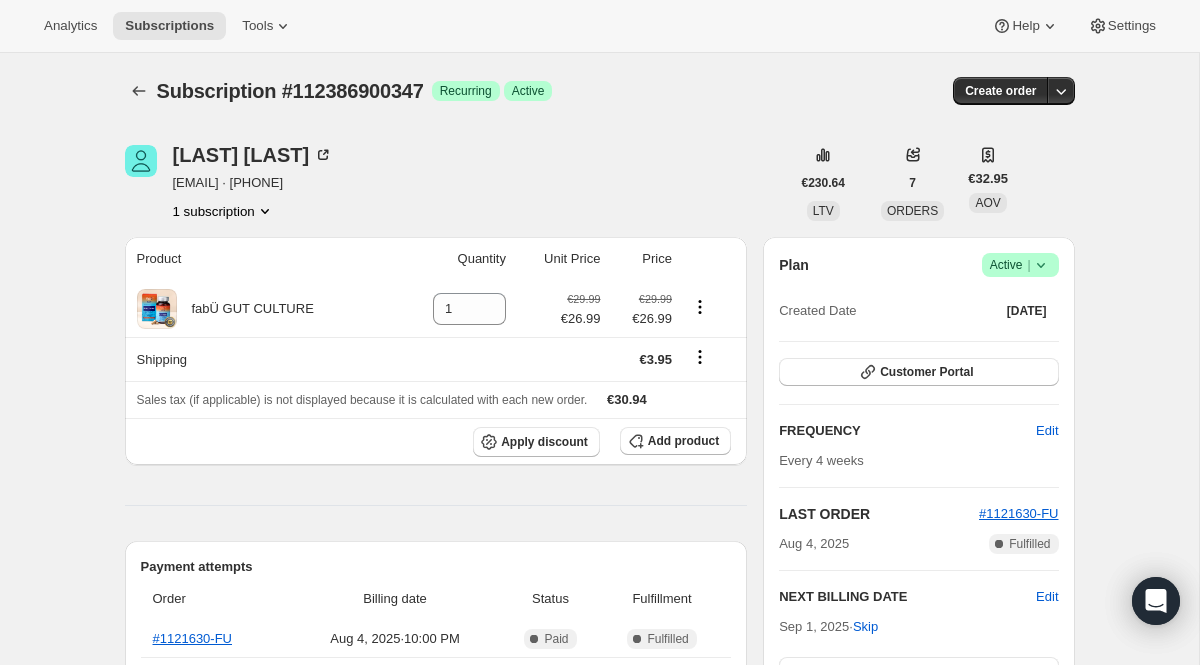 click on "Active |" at bounding box center (1020, 265) 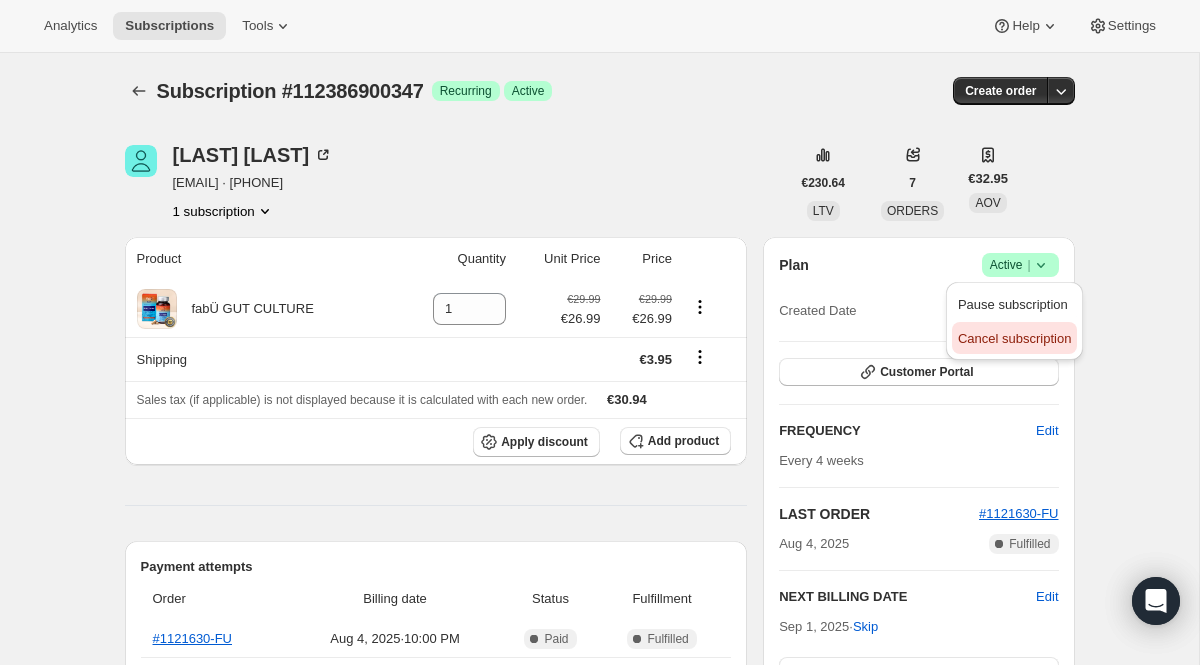 click on "Cancel subscription" at bounding box center (1014, 338) 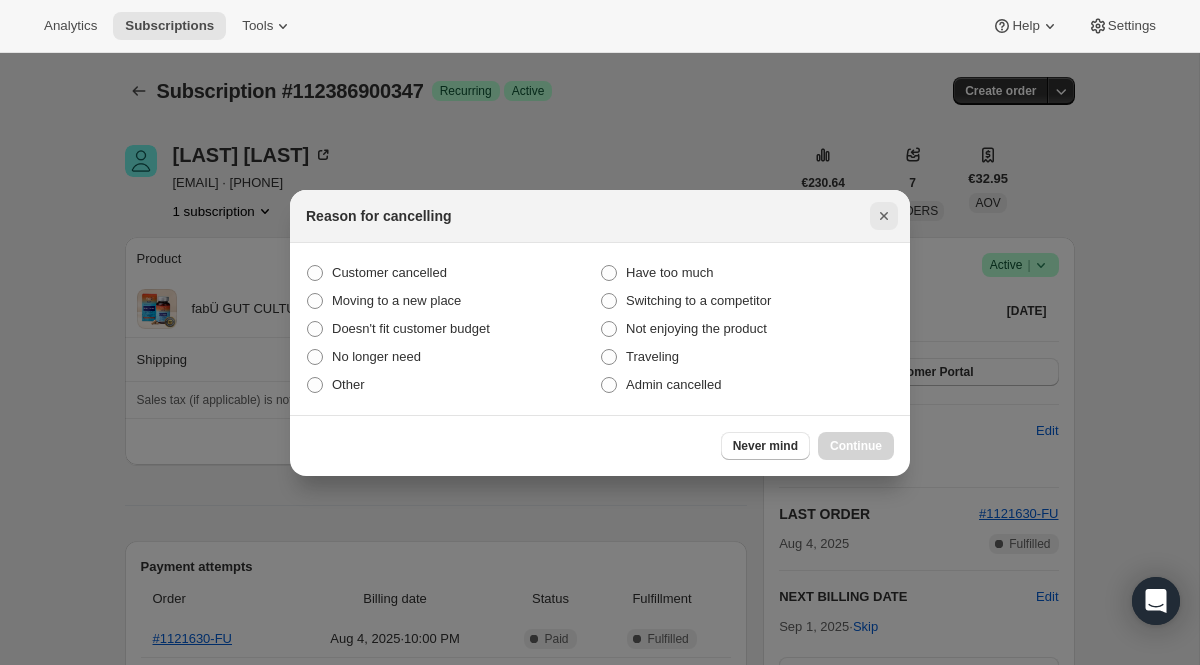 click 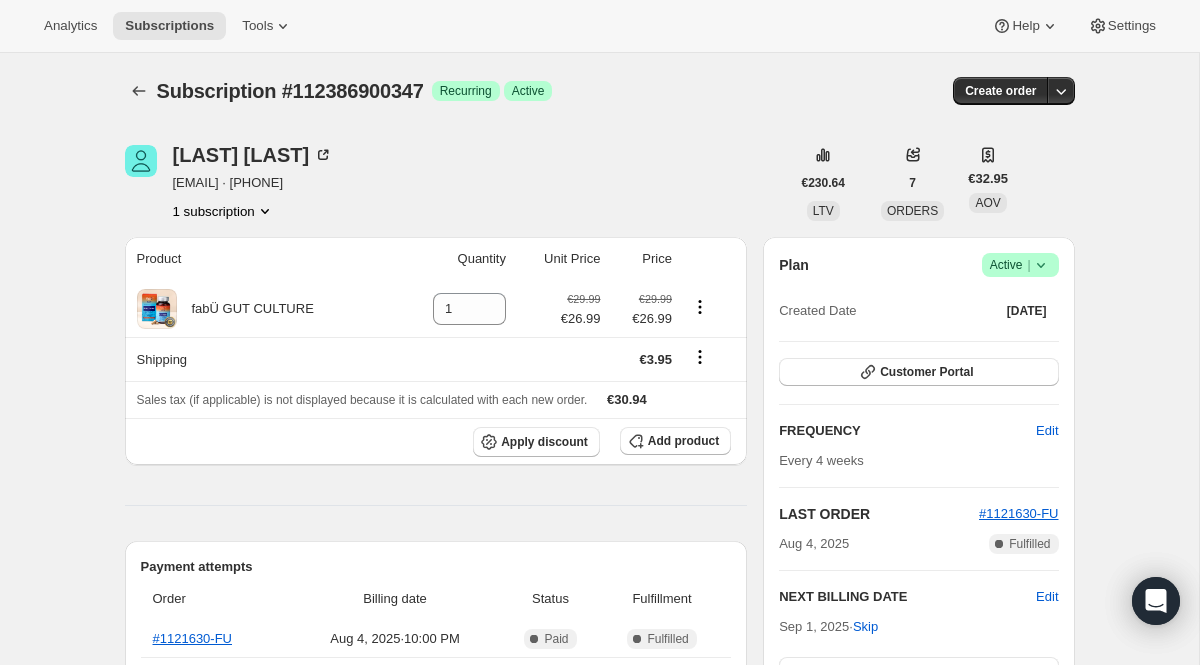 click on "Active |" at bounding box center (1020, 265) 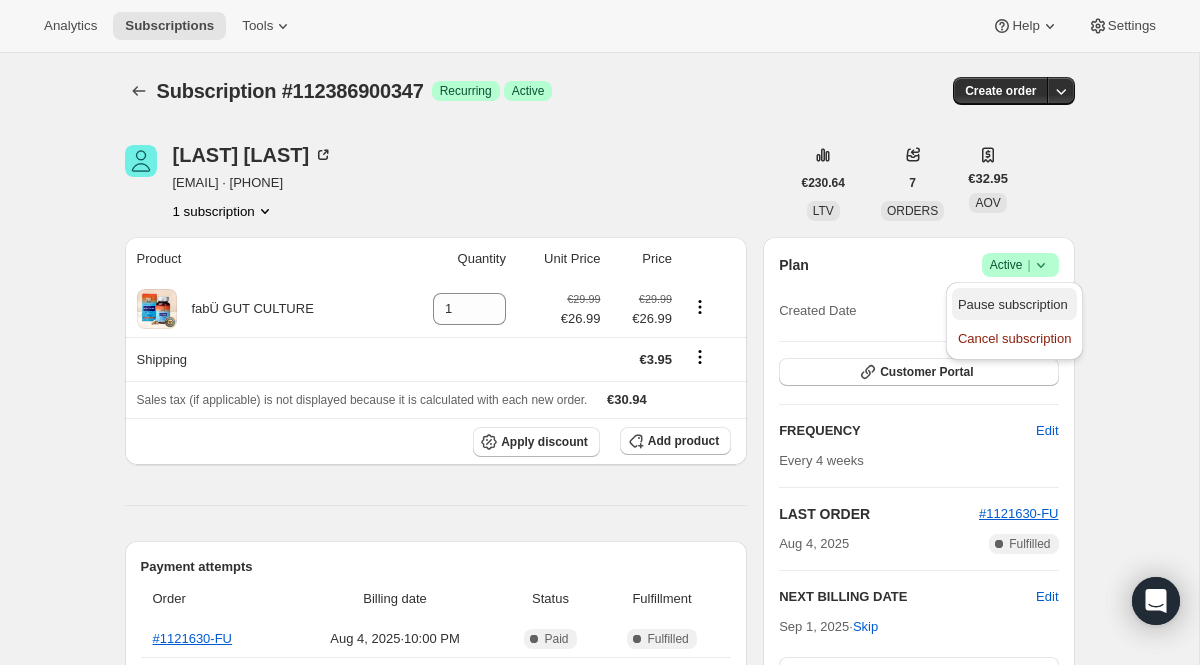 click on "Pause subscription" at bounding box center (1014, 305) 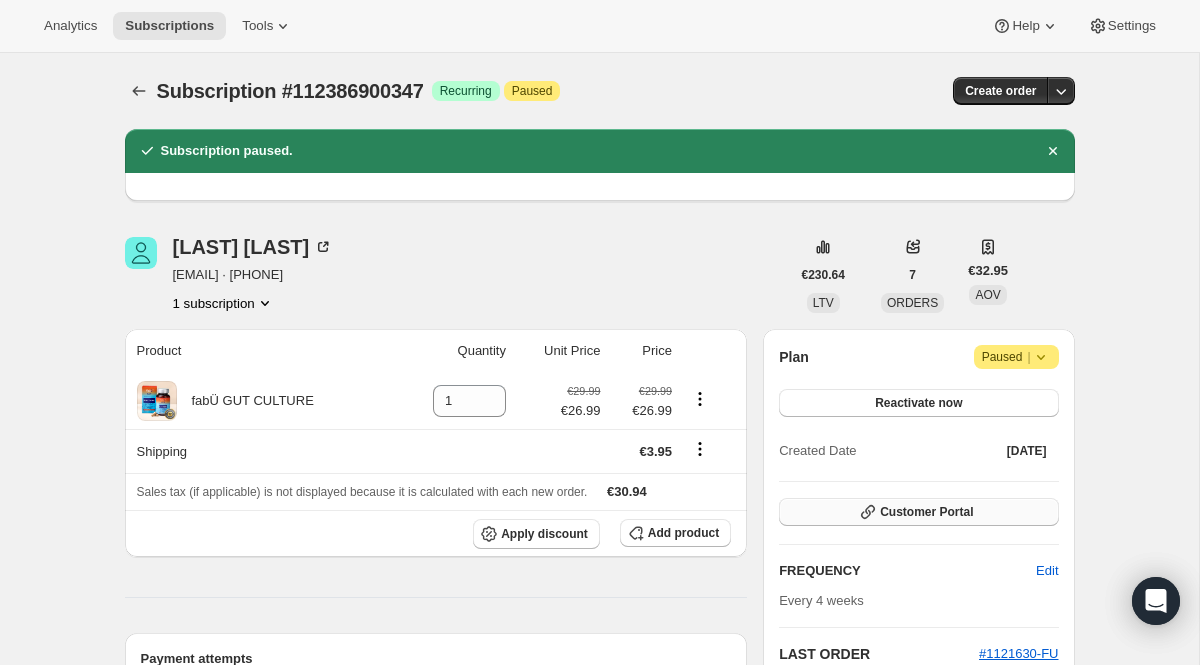click on "Customer Portal" at bounding box center (926, 512) 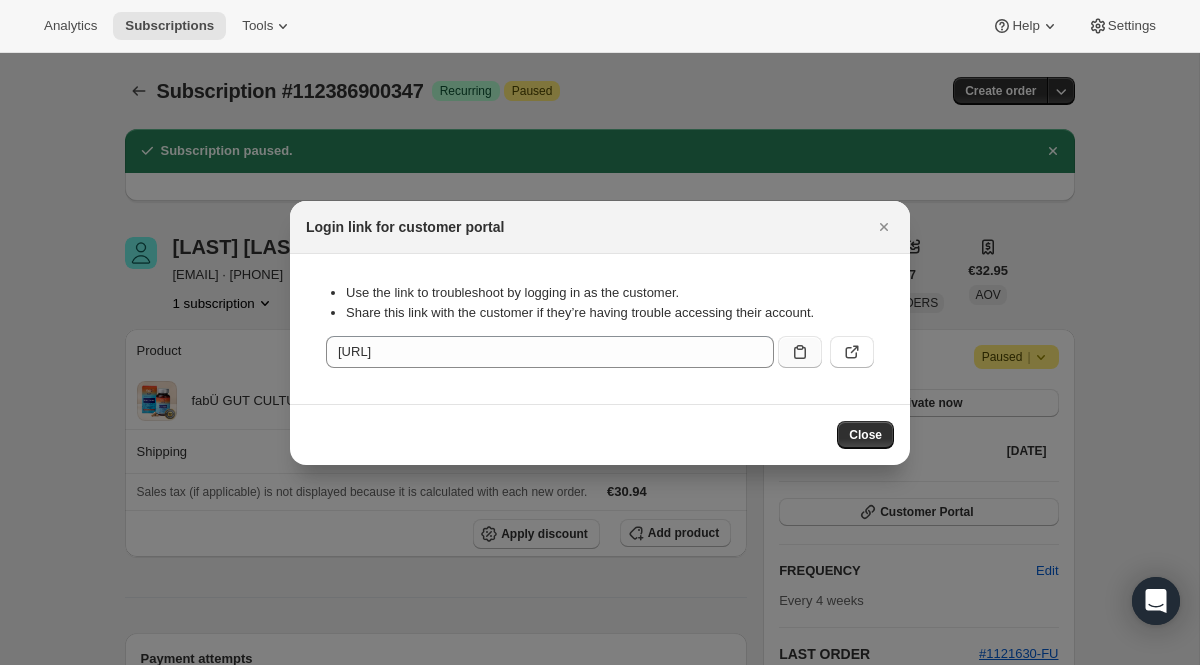 click at bounding box center [800, 352] 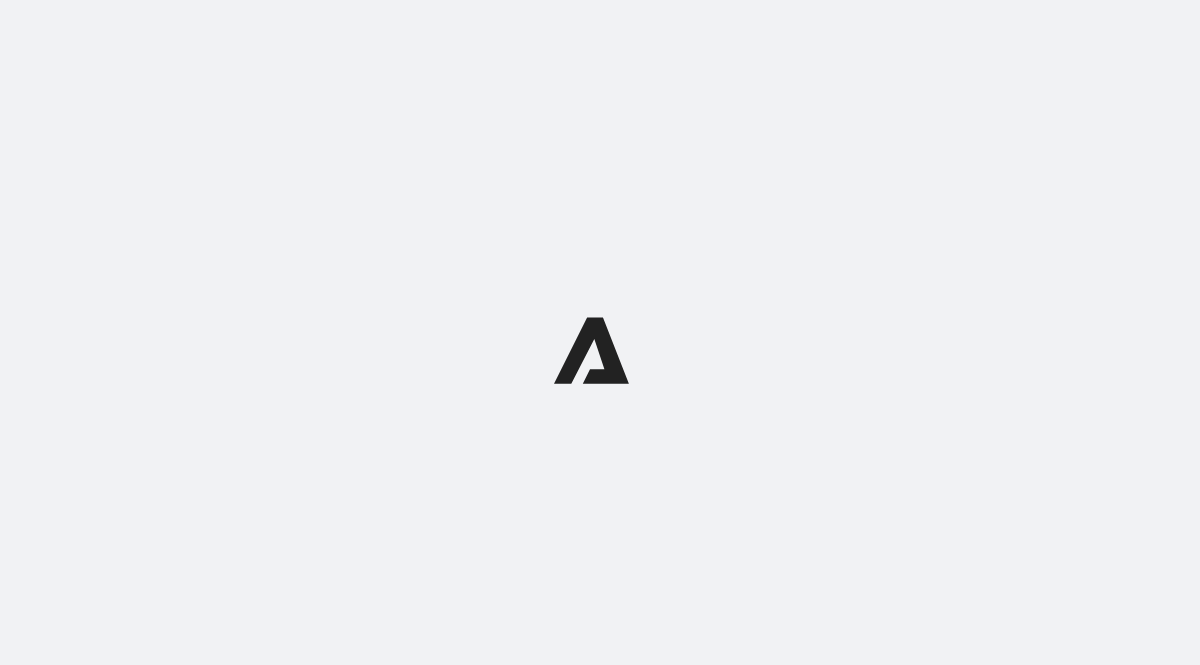 scroll, scrollTop: 0, scrollLeft: 0, axis: both 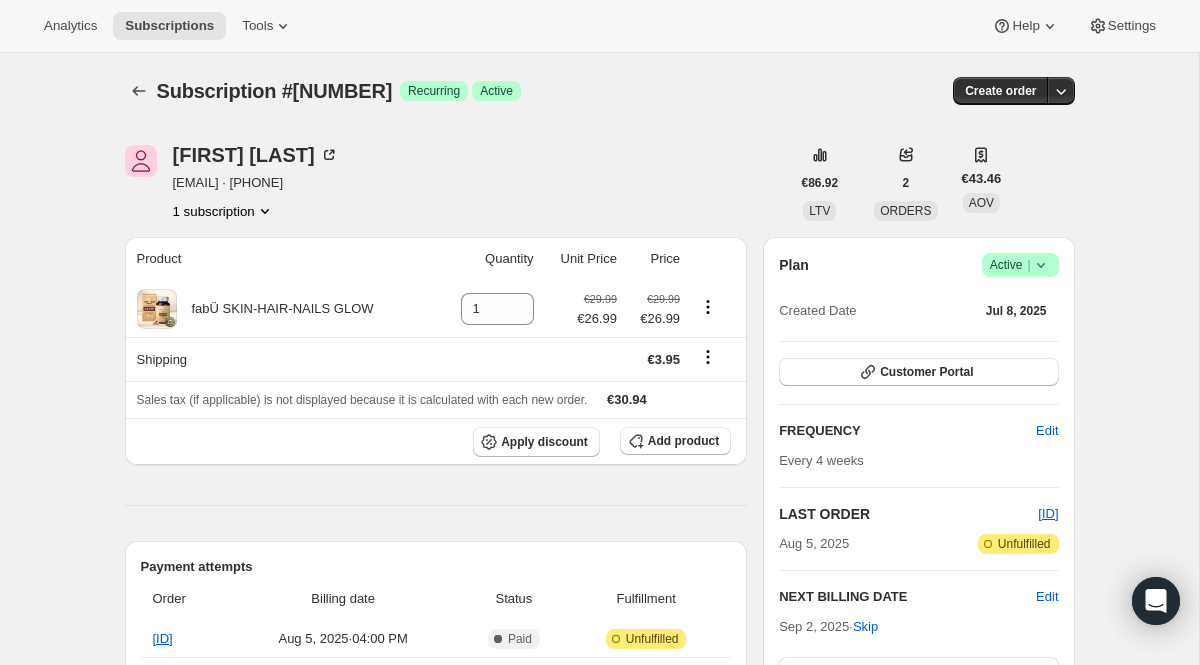 click on "Active |" at bounding box center (1020, 265) 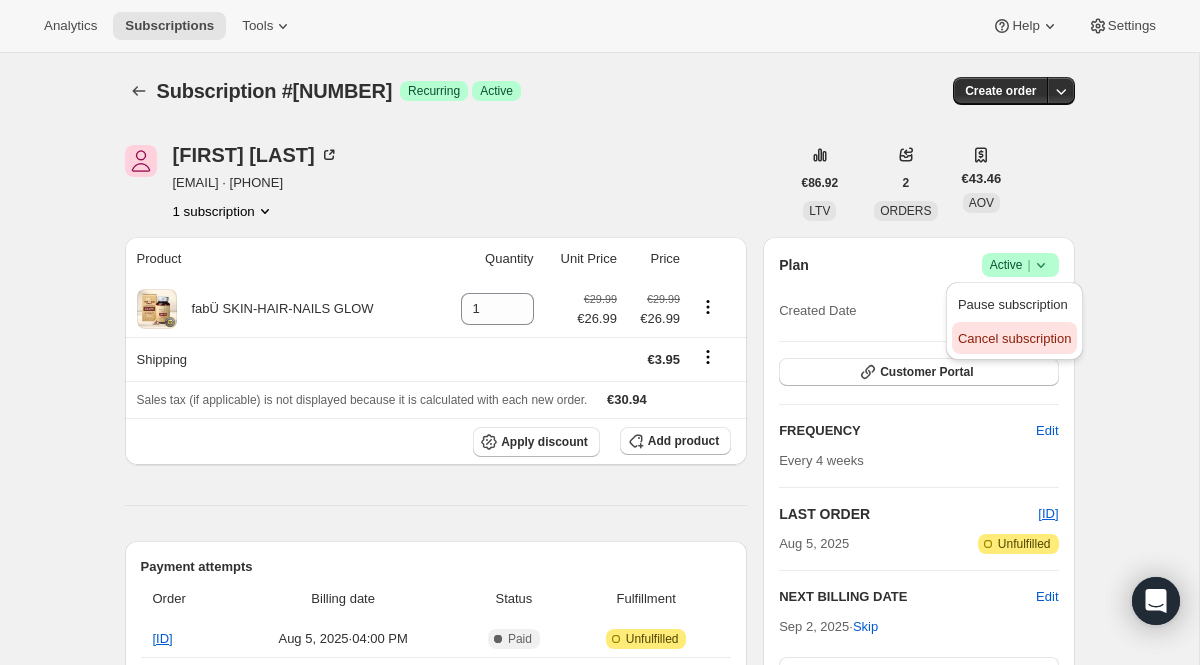 click on "Cancel subscription" at bounding box center [1014, 338] 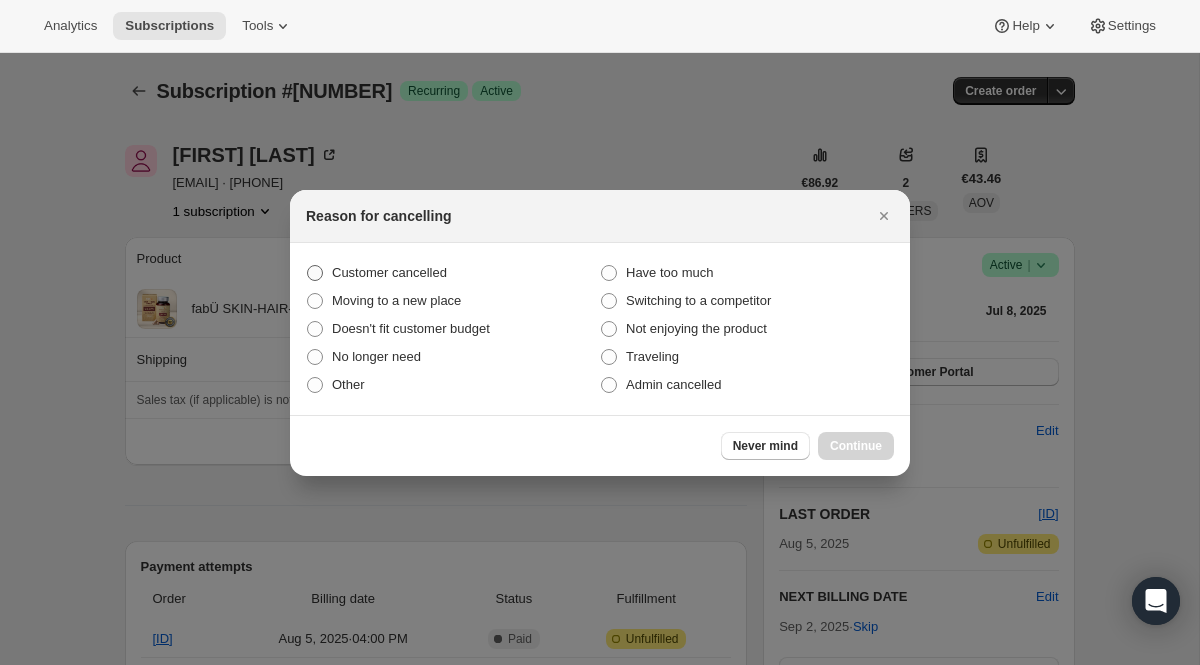 click on "Customer cancelled" at bounding box center (453, 273) 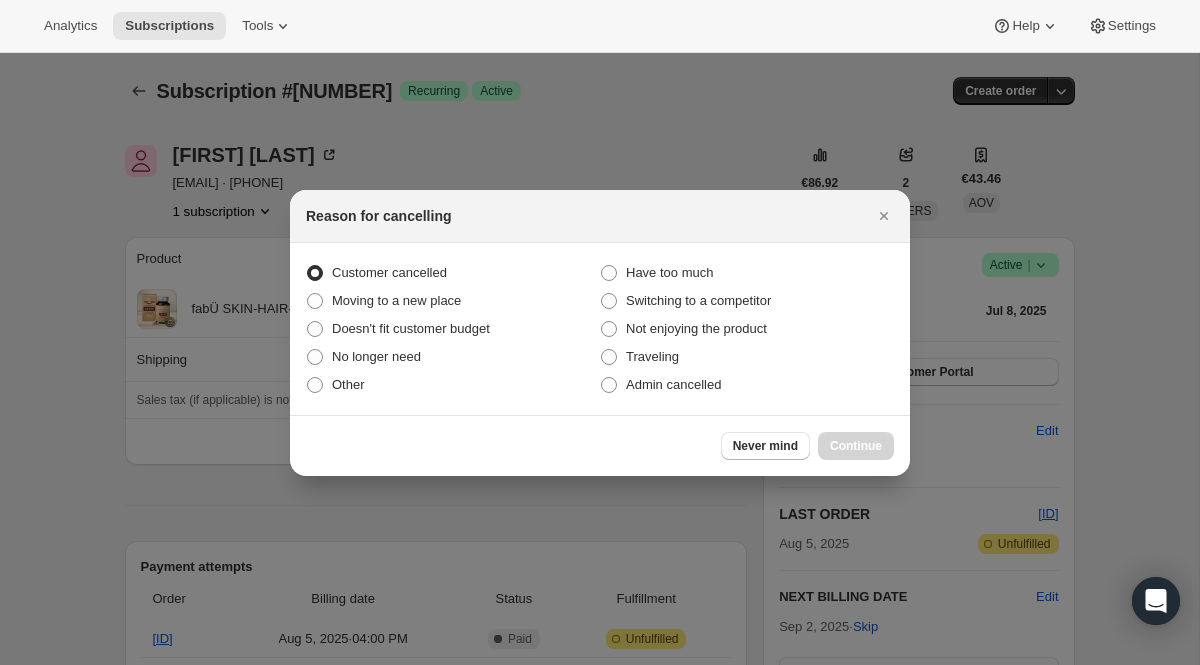 radio on "true" 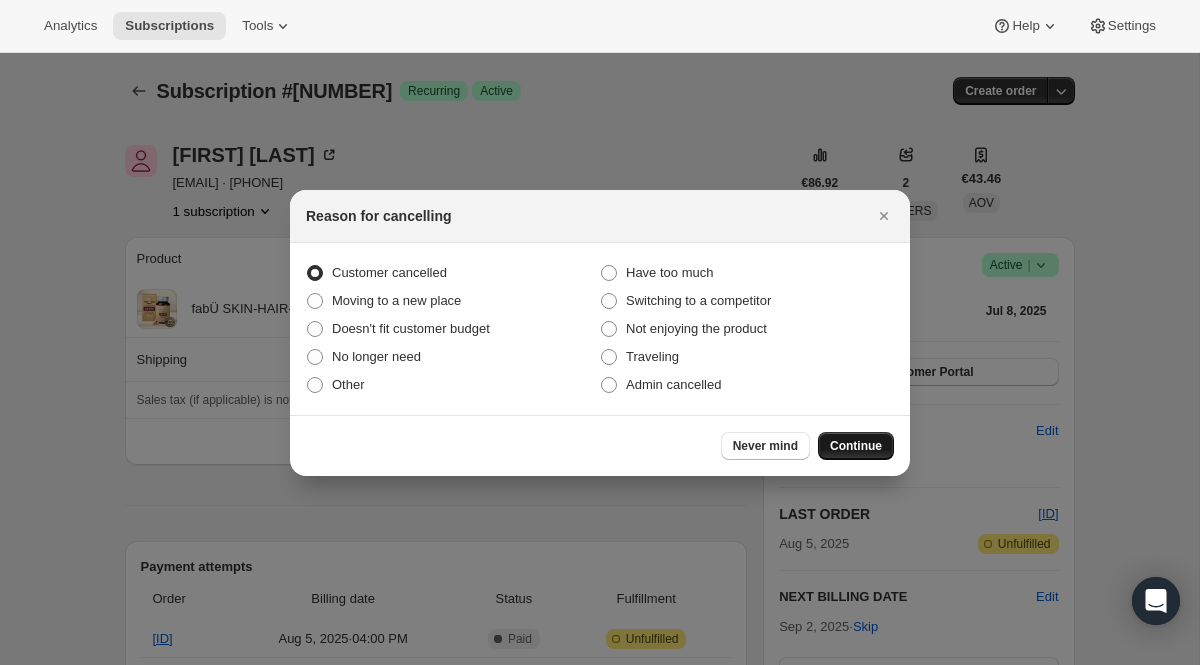 click on "Continue" at bounding box center [856, 446] 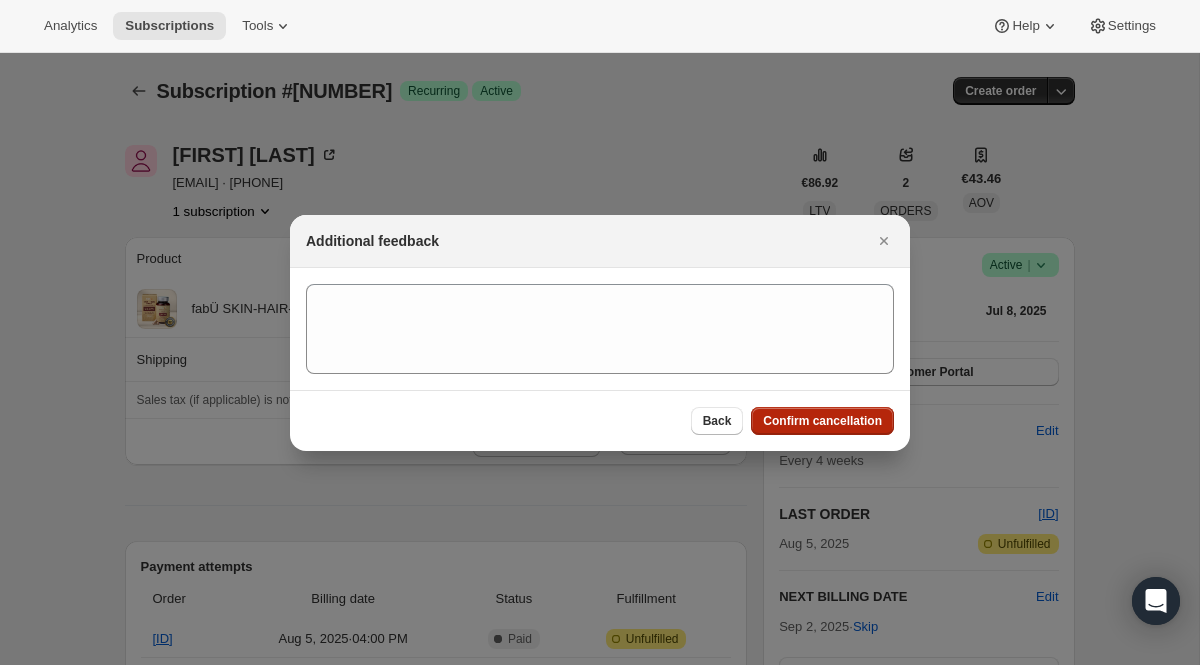 click on "Confirm cancellation" at bounding box center [822, 421] 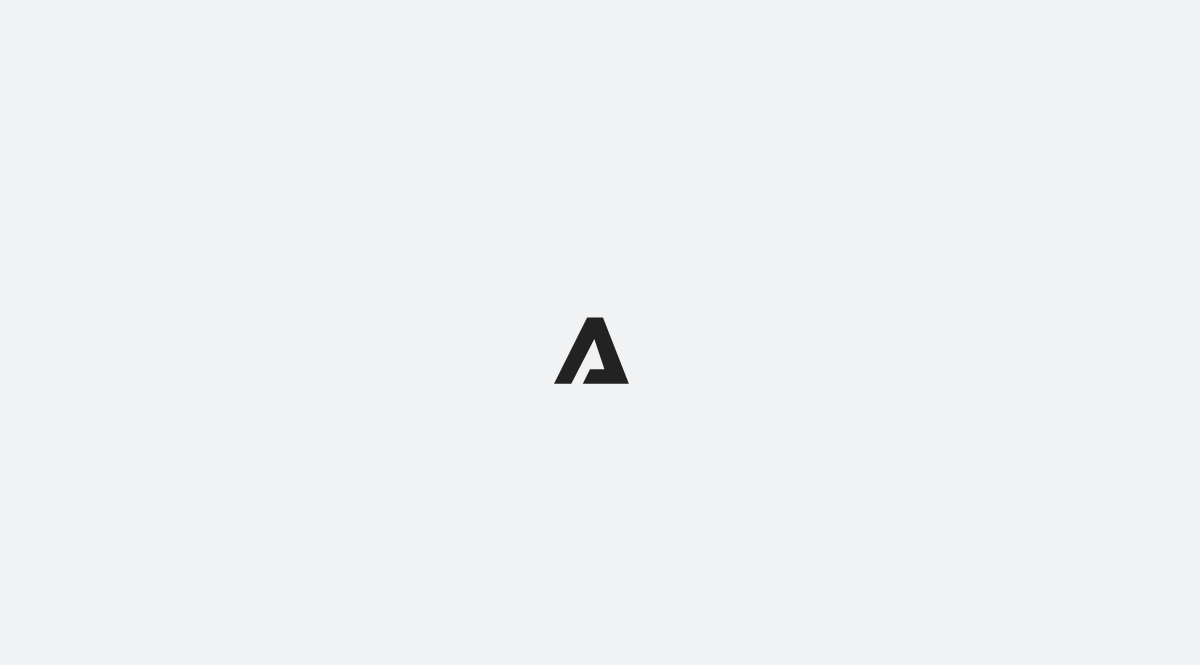 scroll, scrollTop: 0, scrollLeft: 0, axis: both 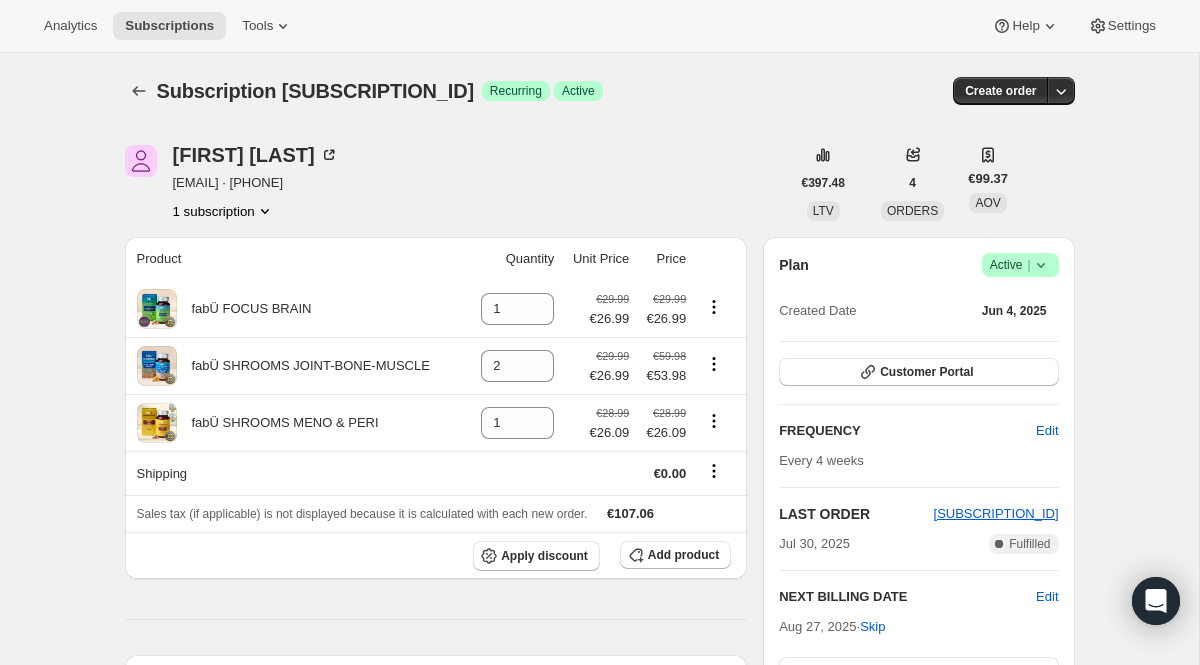 click on "Plan Success Active | Created Date [DATE] Customer Portal FREQUENCY Edit Every 4 weeks LAST ORDER [SUBSCRIPTION_ID] [DATE]  Complete Fulfilled NEXT BILLING DATE Edit [DATE]   ·  Skip Order now Batching Settings Add" at bounding box center [918, 495] 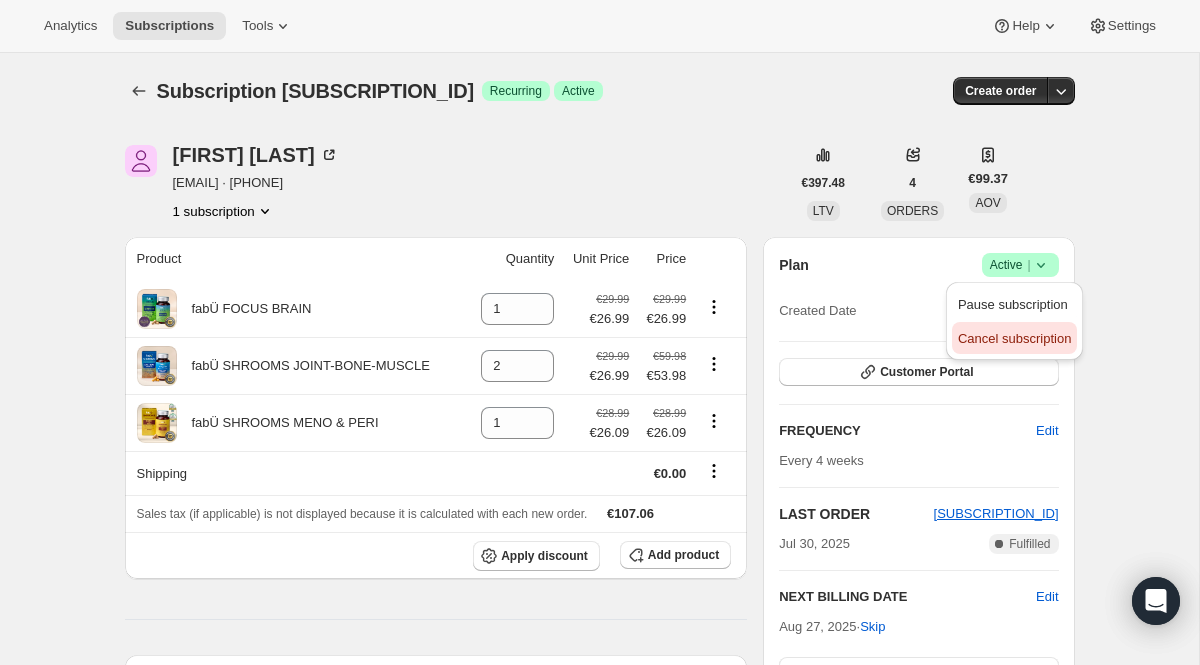 click on "Cancel subscription" at bounding box center (1014, 338) 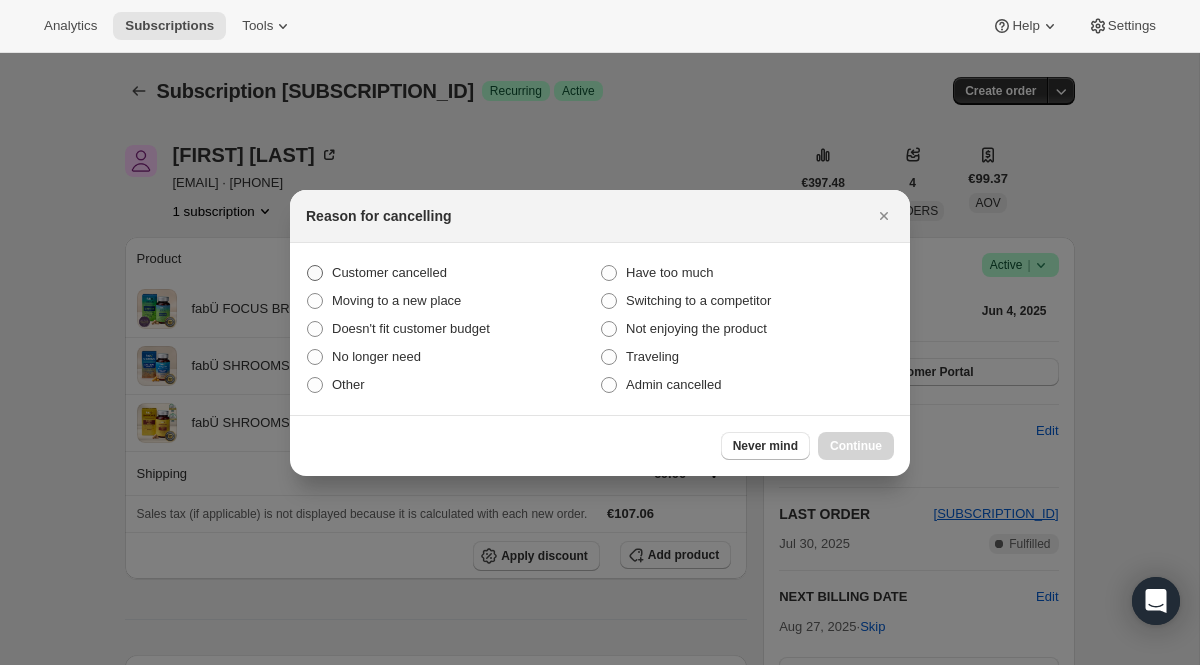 click on "Customer cancelled" at bounding box center (453, 273) 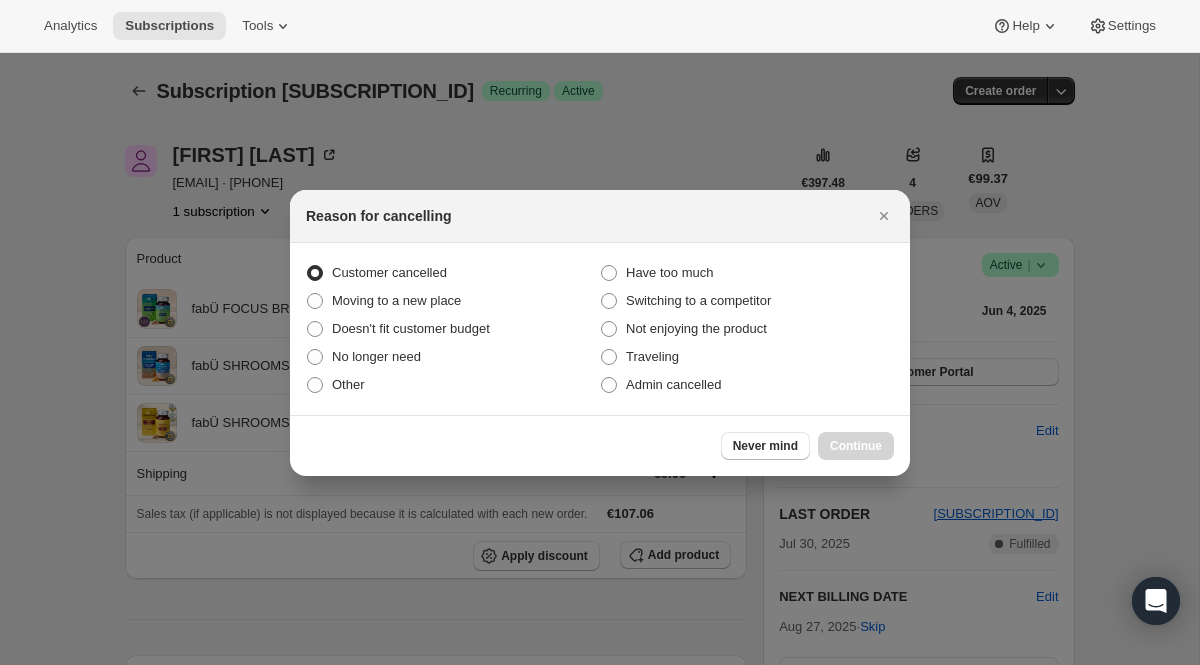 radio on "true" 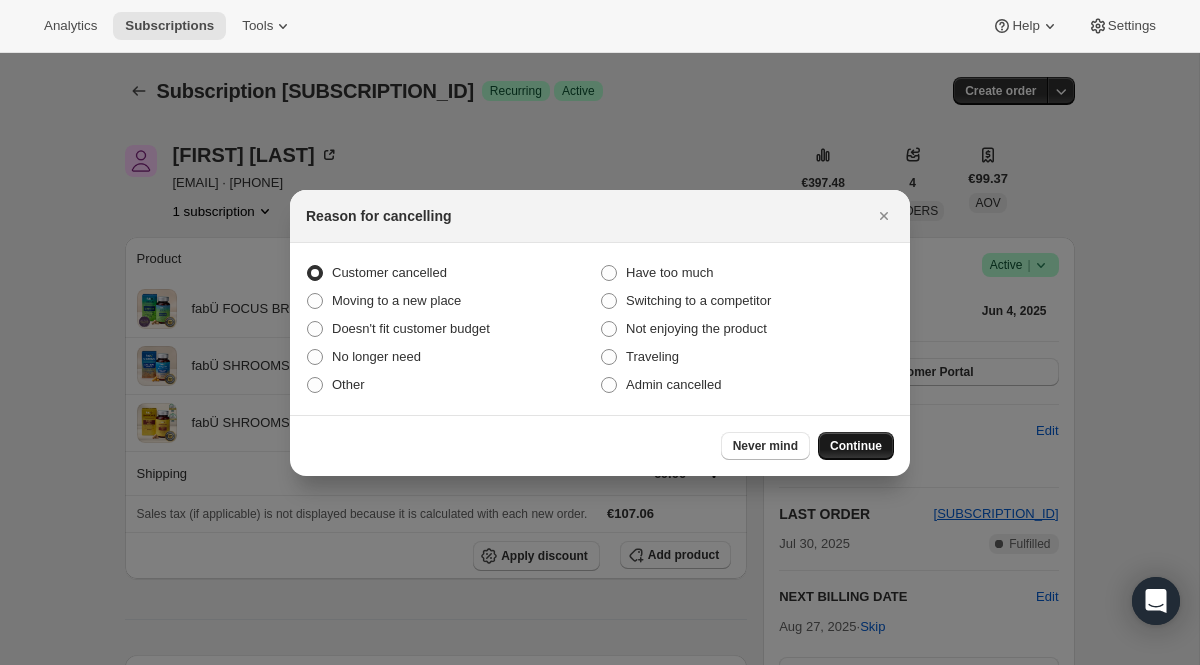 click on "Continue" at bounding box center [856, 446] 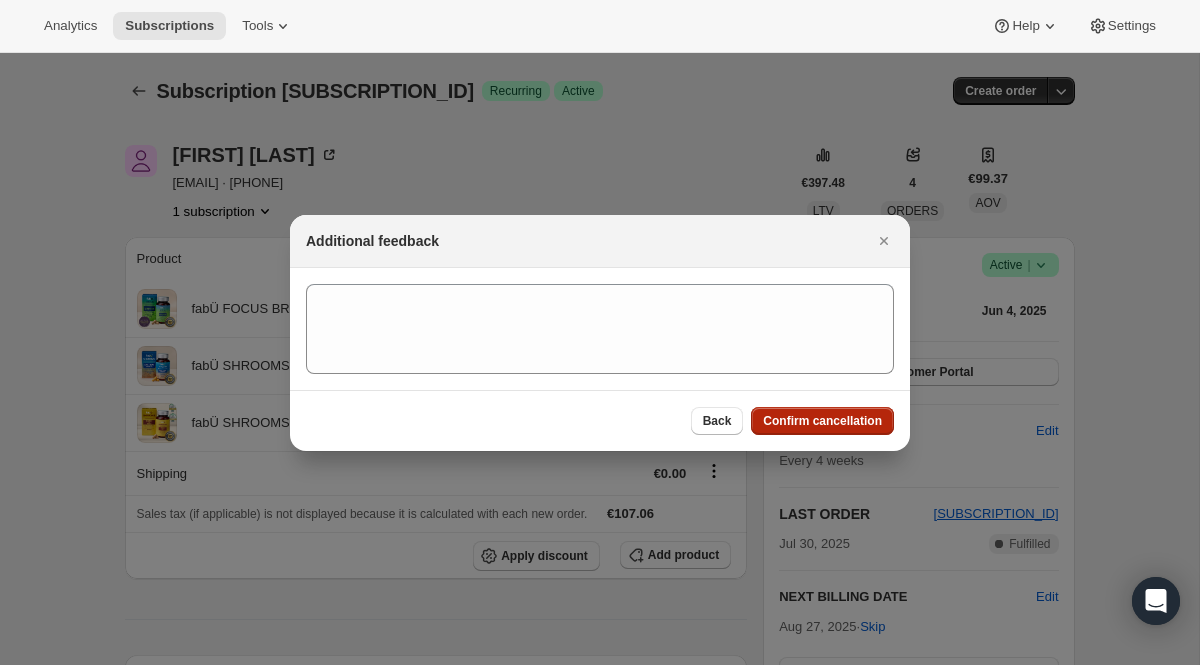 click on "Confirm cancellation" at bounding box center [822, 421] 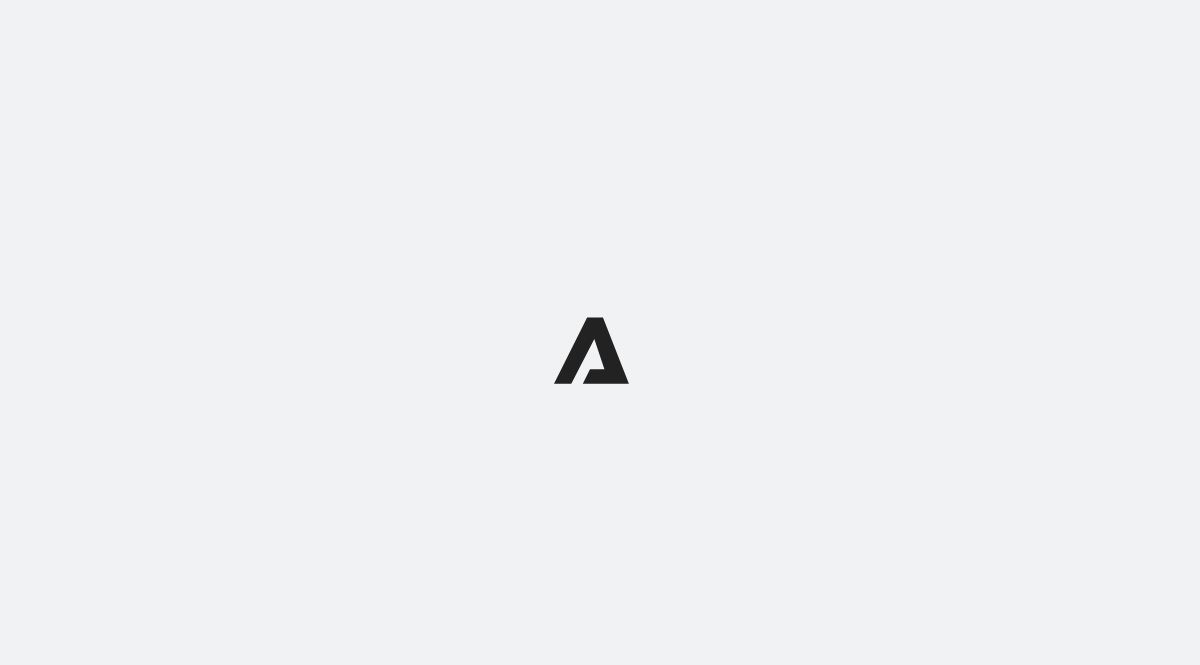 scroll, scrollTop: 0, scrollLeft: 0, axis: both 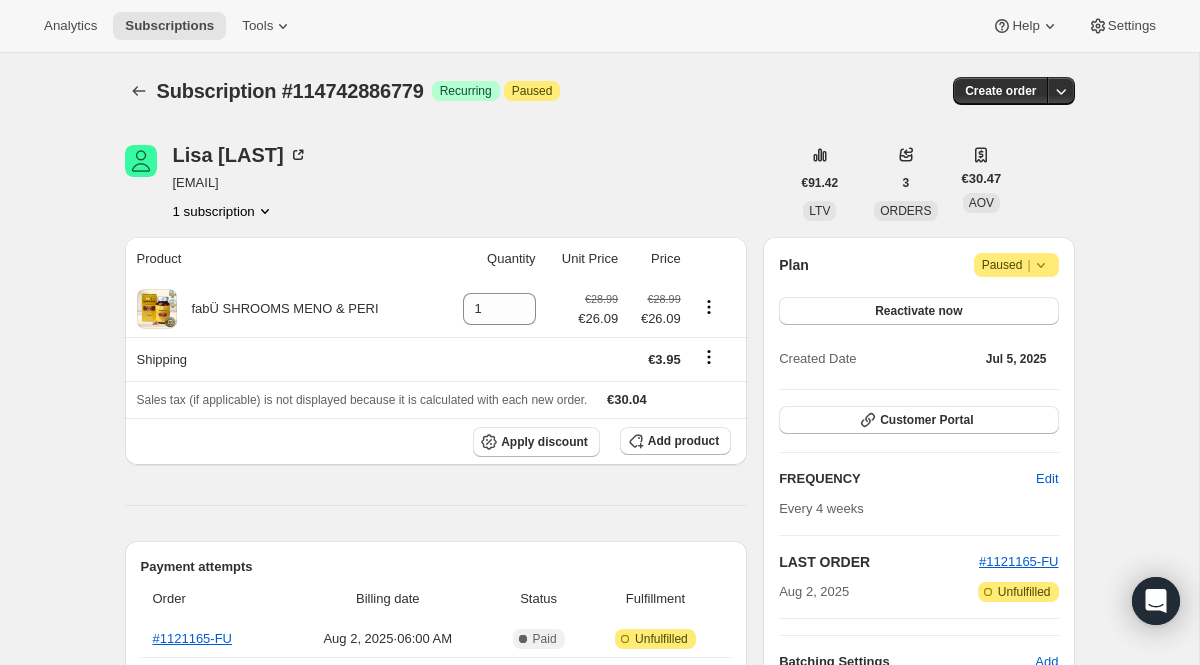 click 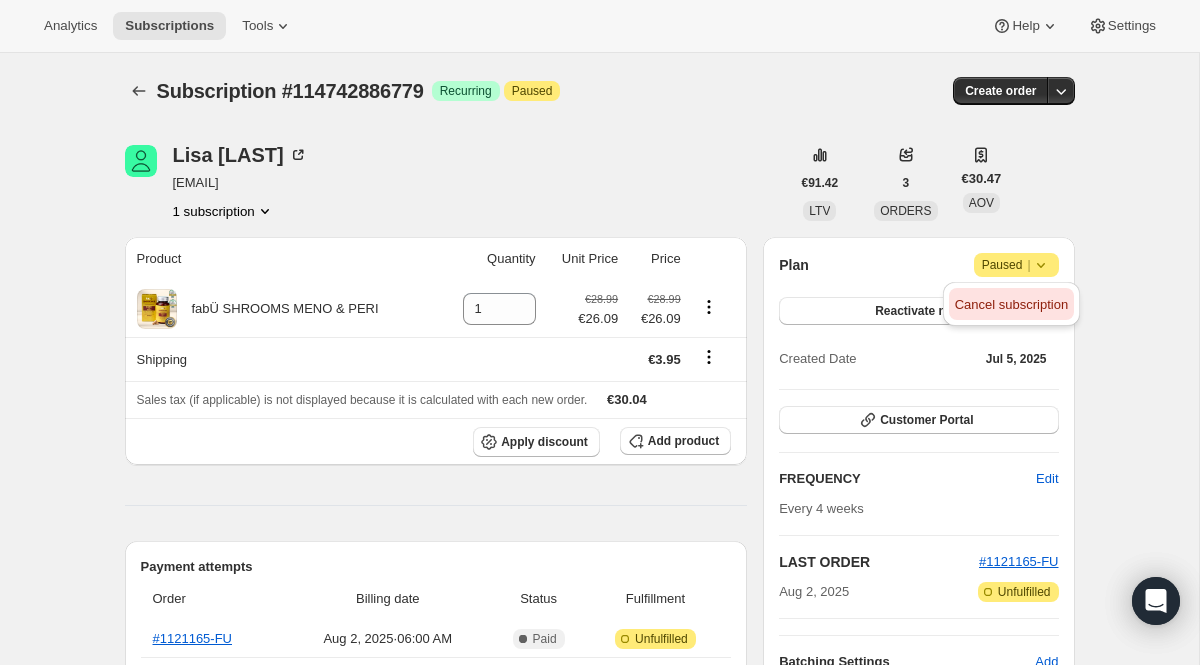 click on "Cancel subscription" at bounding box center [1011, 305] 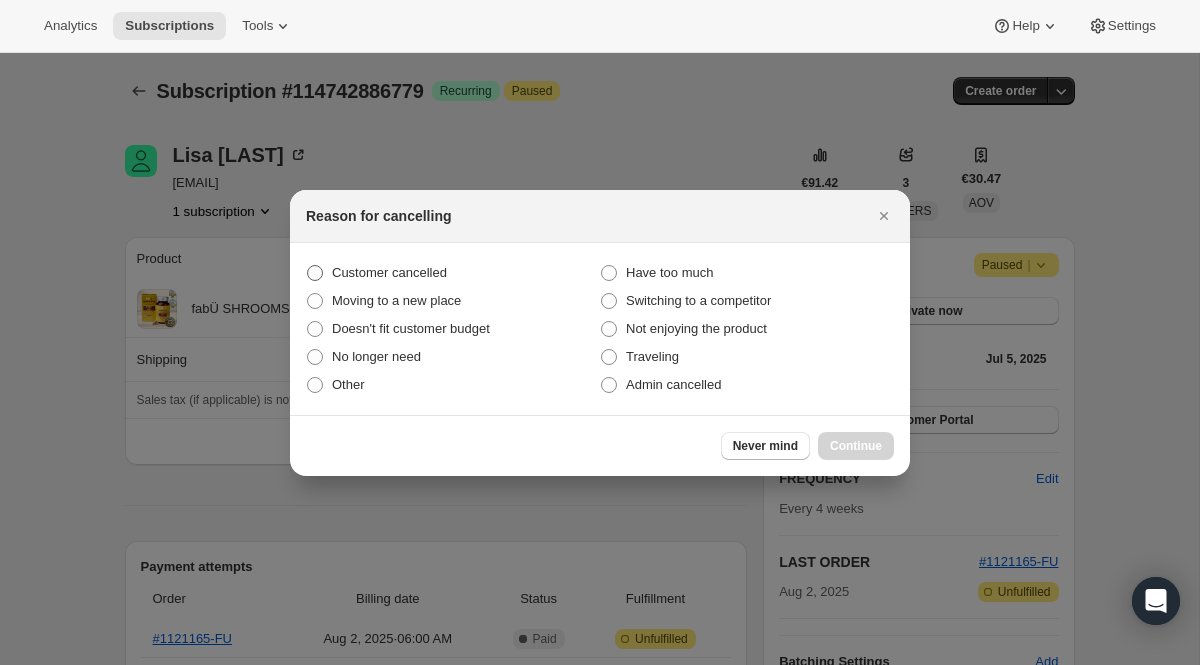 click on "Customer cancelled" at bounding box center (453, 273) 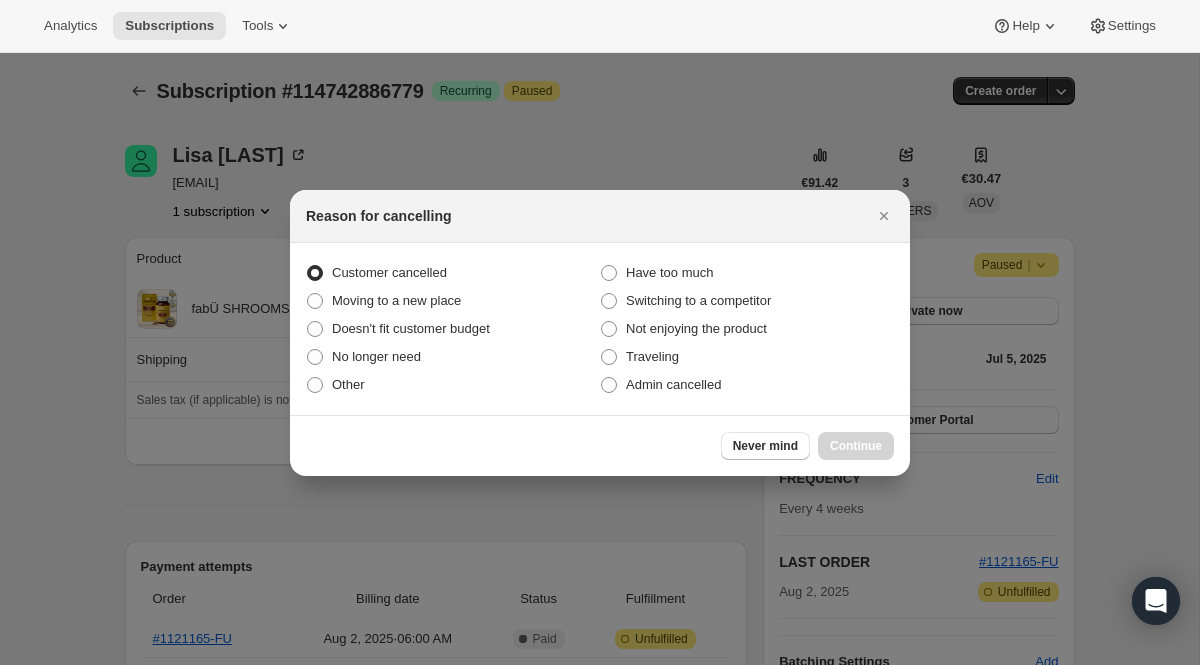 radio on "true" 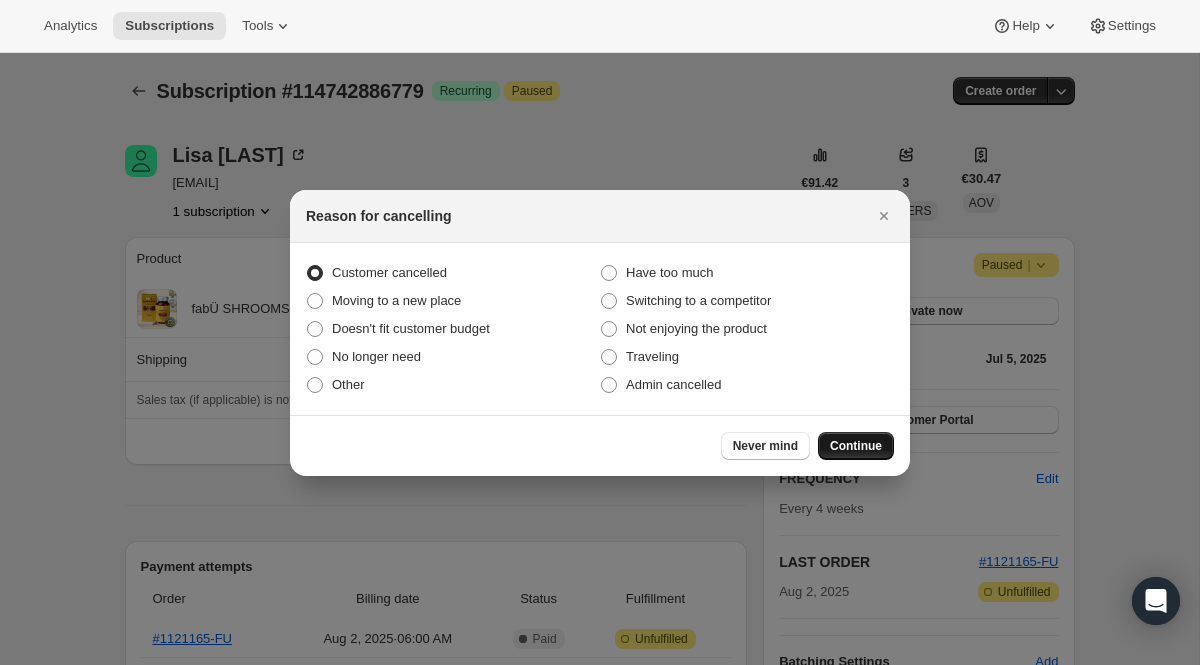 click on "Continue" at bounding box center (856, 446) 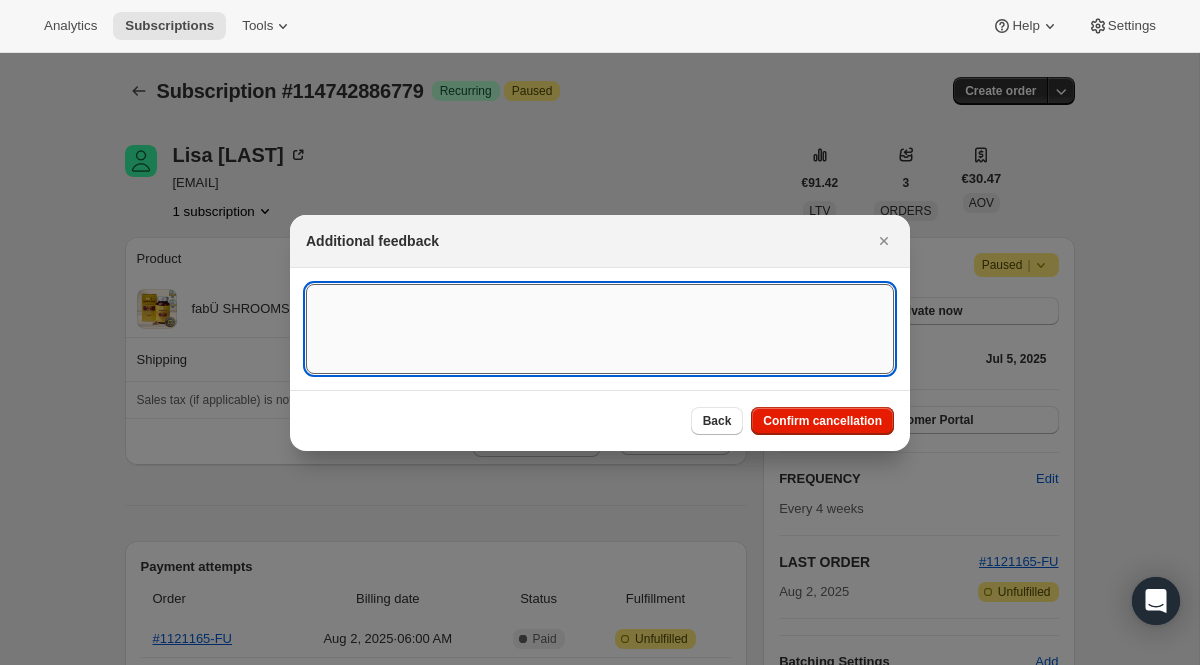 click at bounding box center [600, 329] 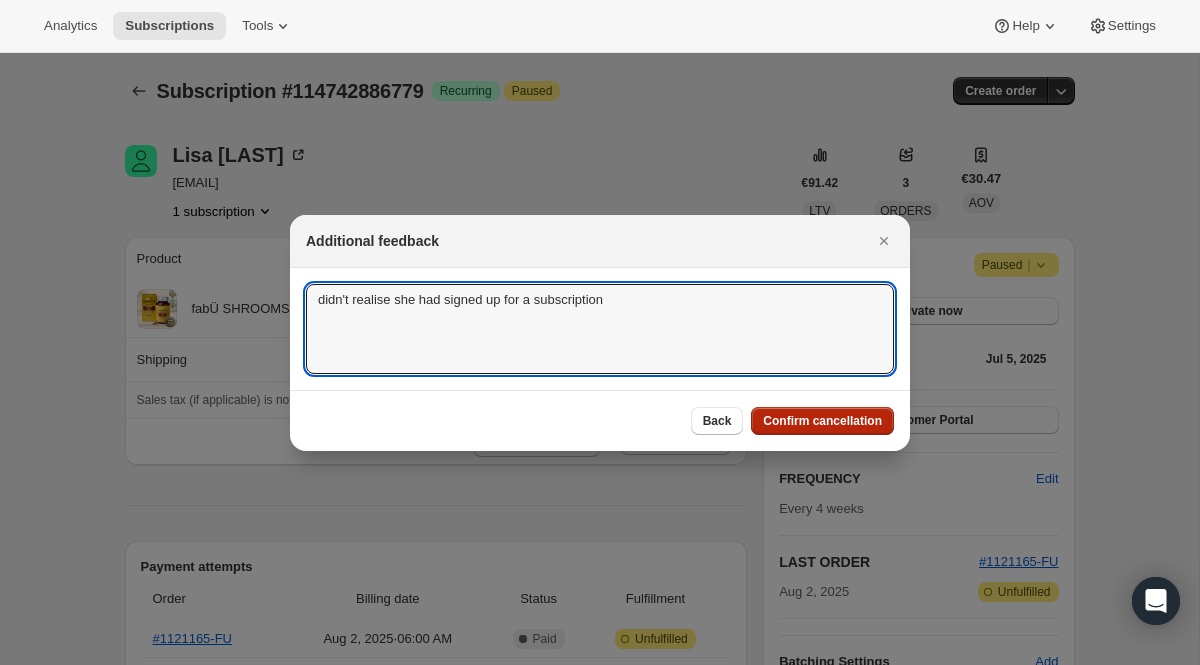 type on "didn't realise she had signed up for a subscription" 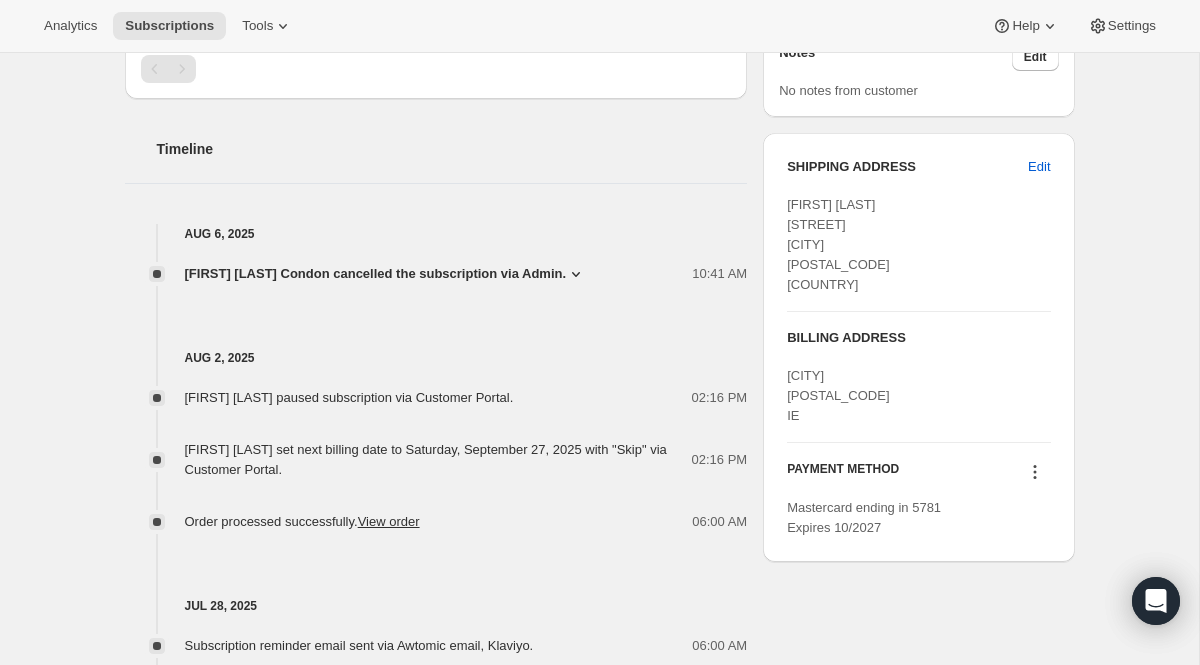 scroll, scrollTop: 921, scrollLeft: 0, axis: vertical 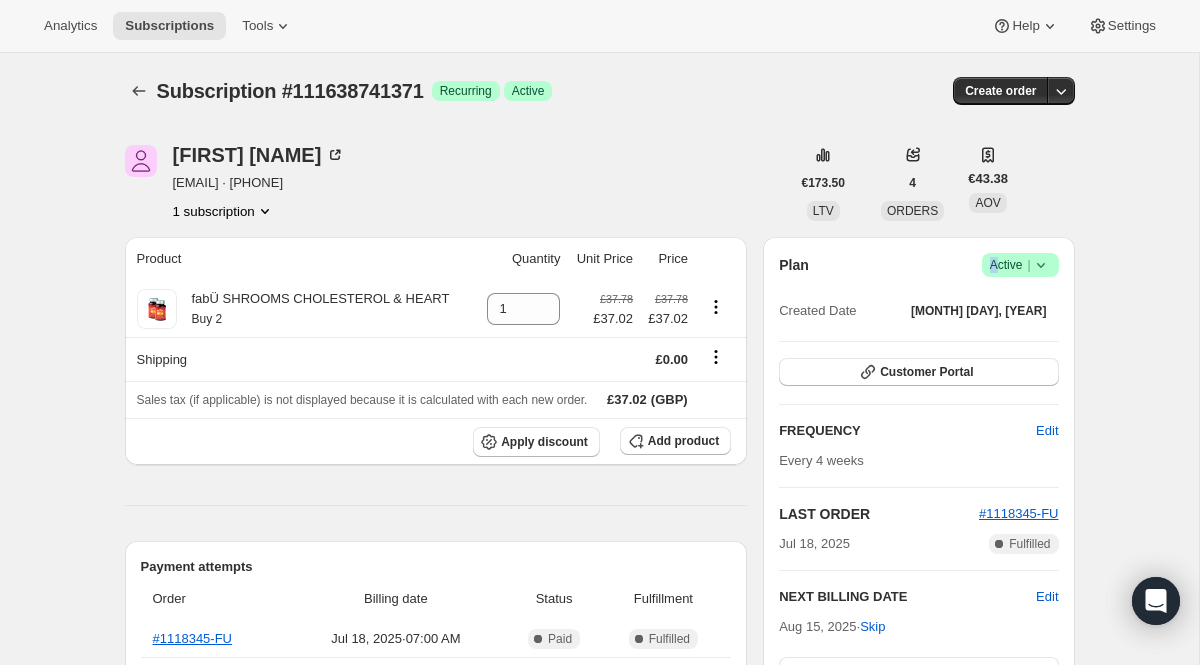 click on "Active |" at bounding box center [1020, 265] 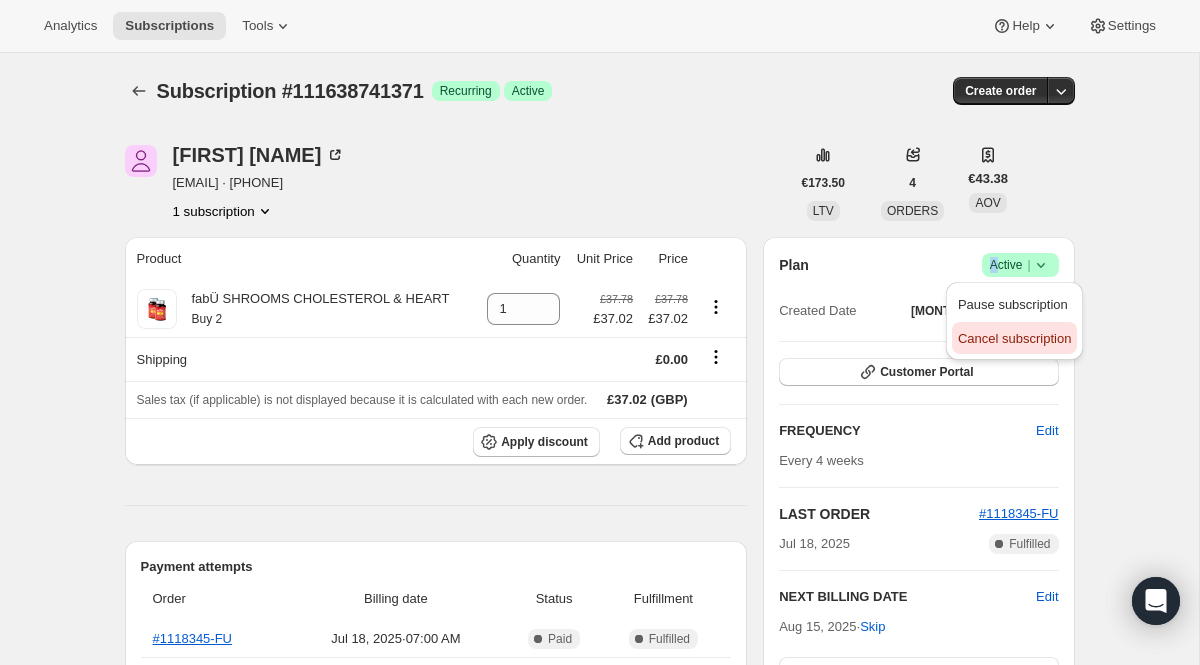 click on "Cancel subscription" at bounding box center [1014, 338] 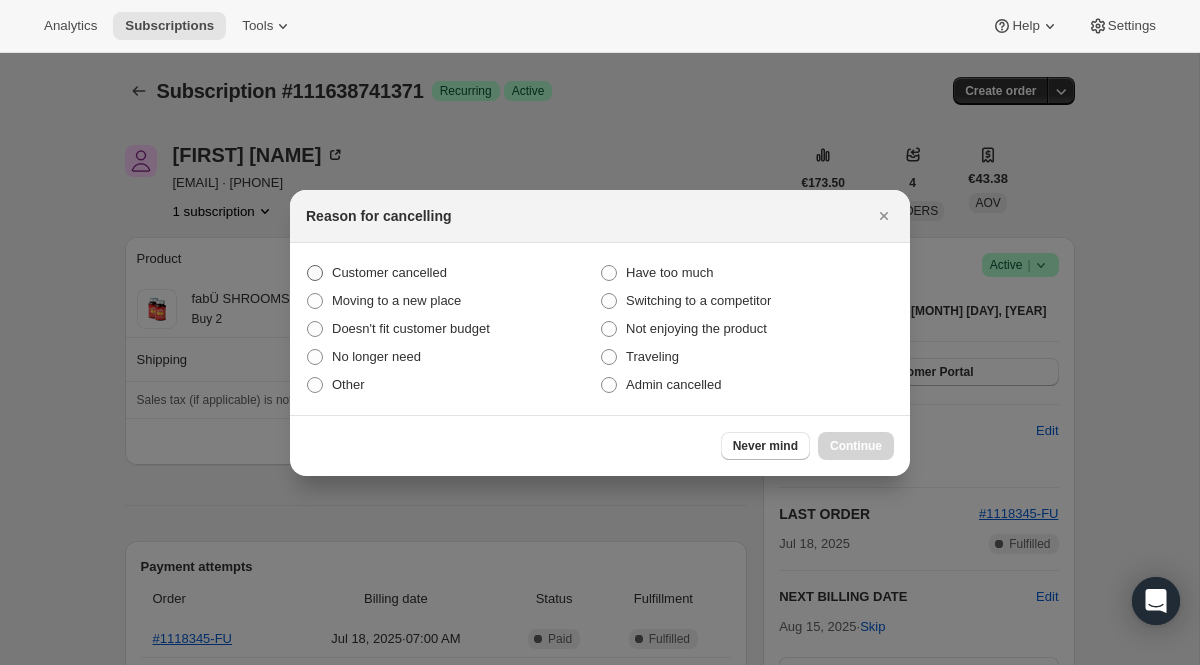 click on "Customer cancelled" at bounding box center [453, 273] 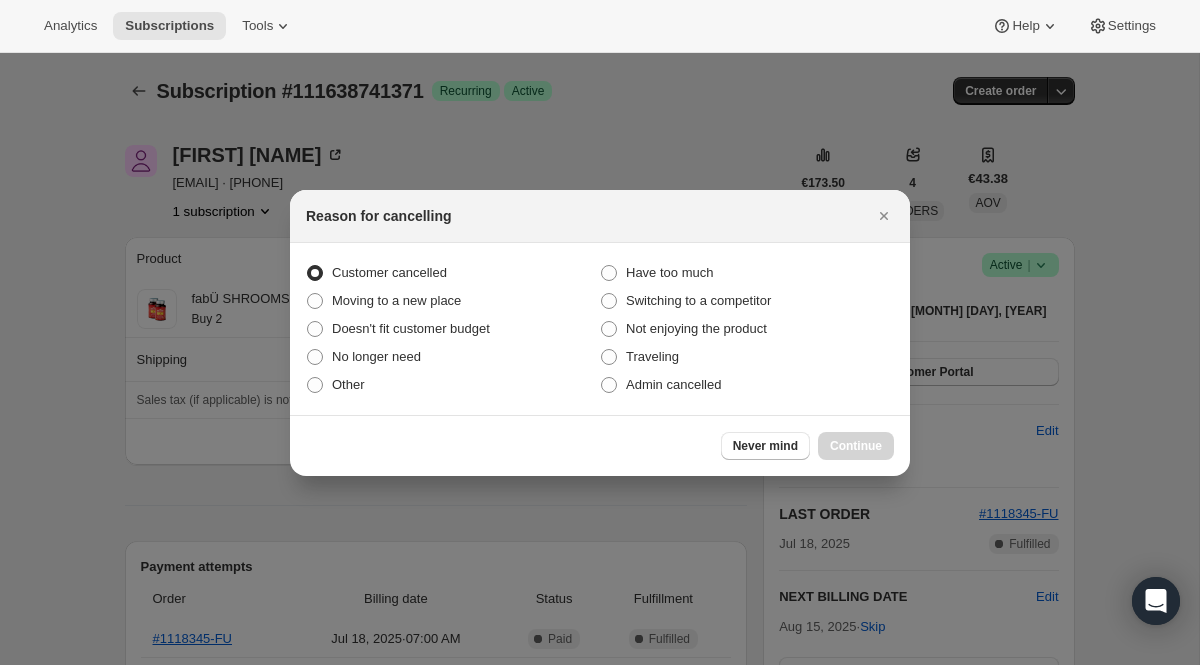 radio on "true" 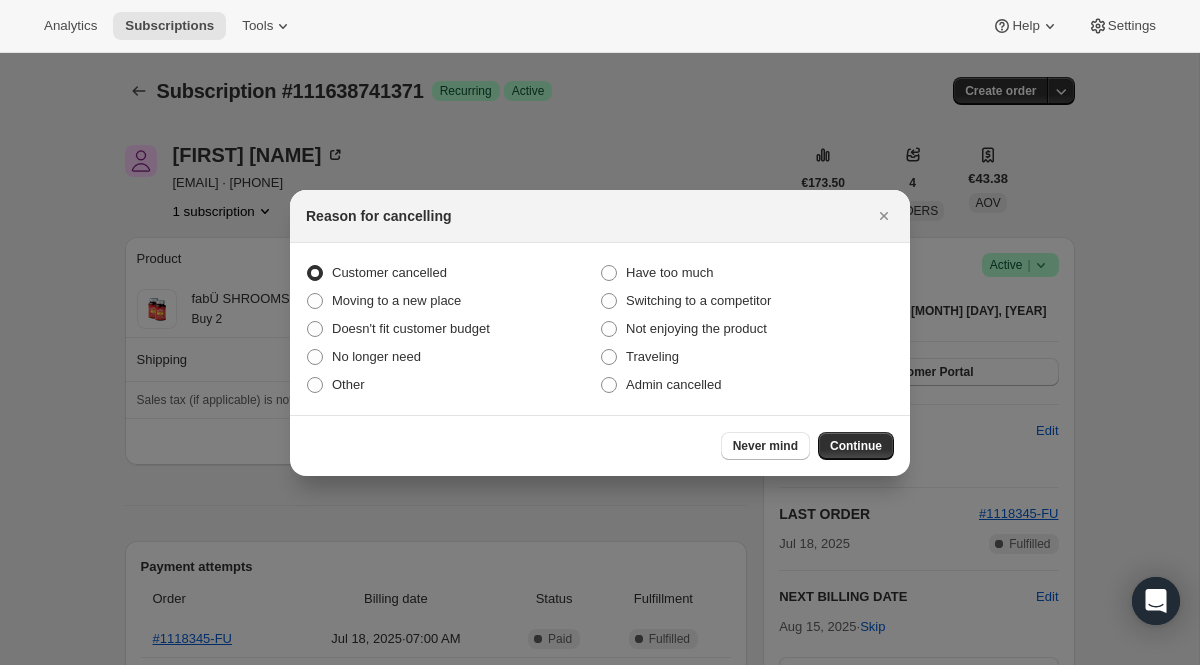 click on "Never mind Continue" at bounding box center [600, 445] 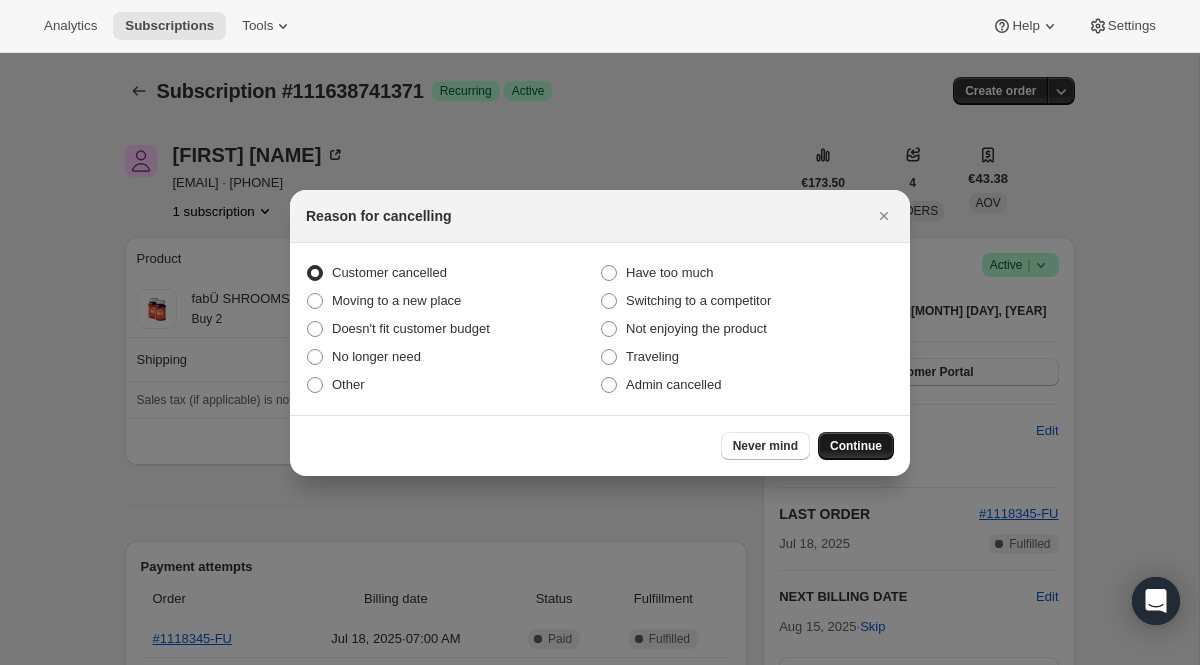click on "Continue" at bounding box center (856, 446) 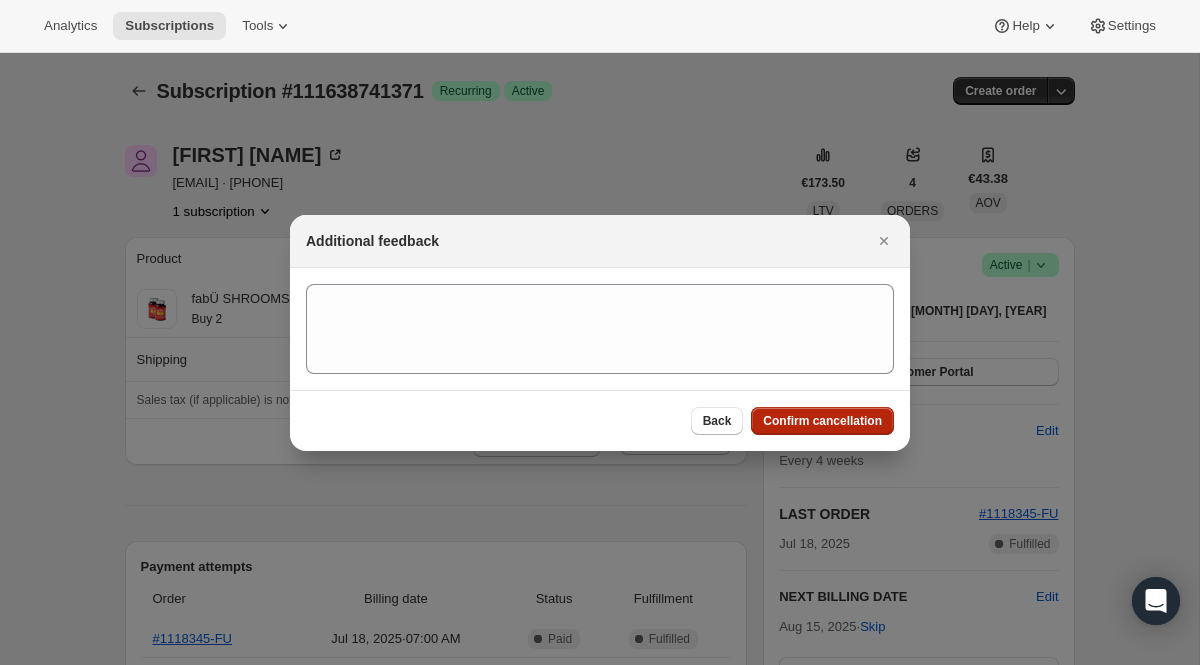 click on "Confirm cancellation" at bounding box center [822, 421] 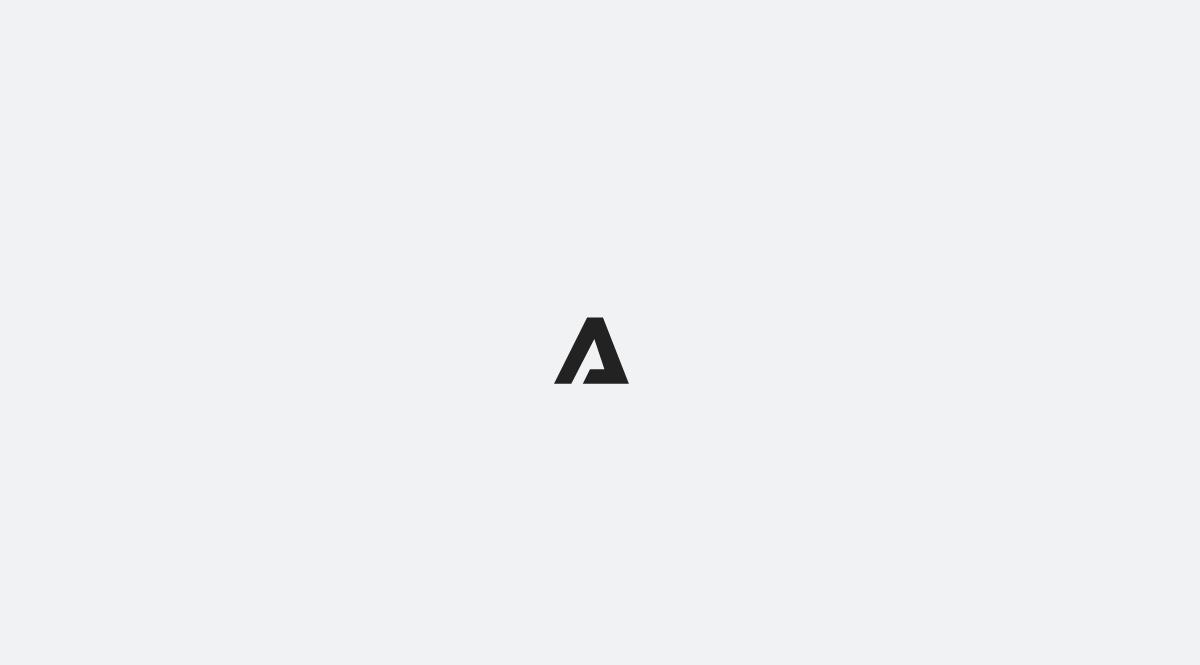 scroll, scrollTop: 0, scrollLeft: 0, axis: both 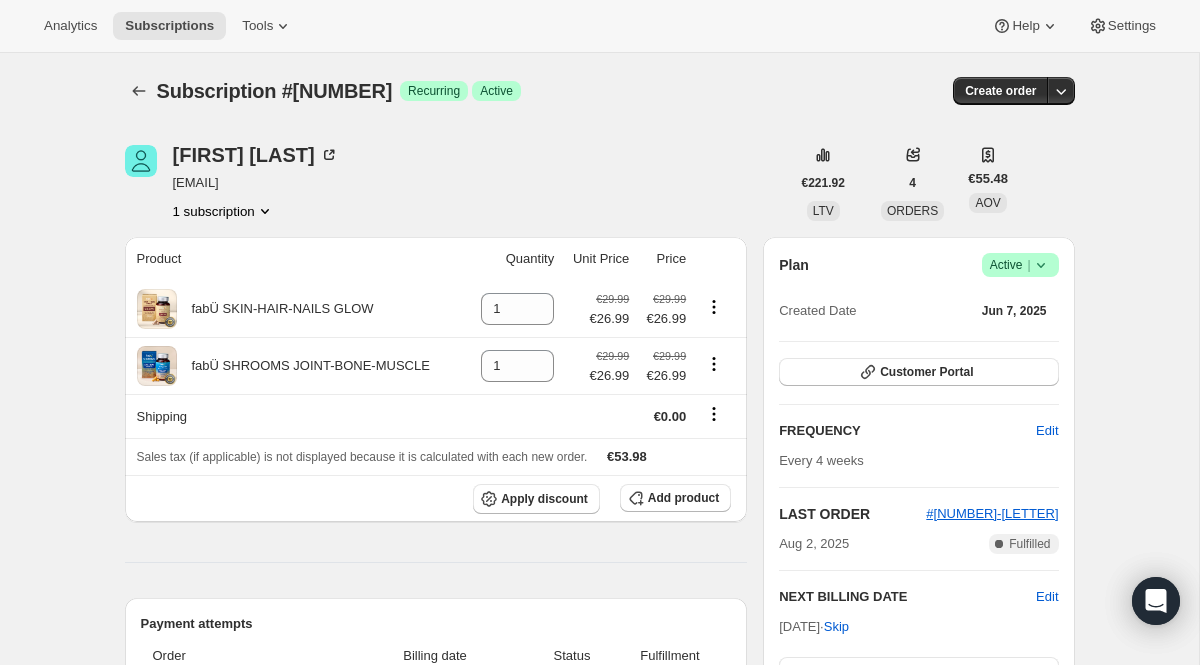click on "Success Active |" at bounding box center [1020, 265] 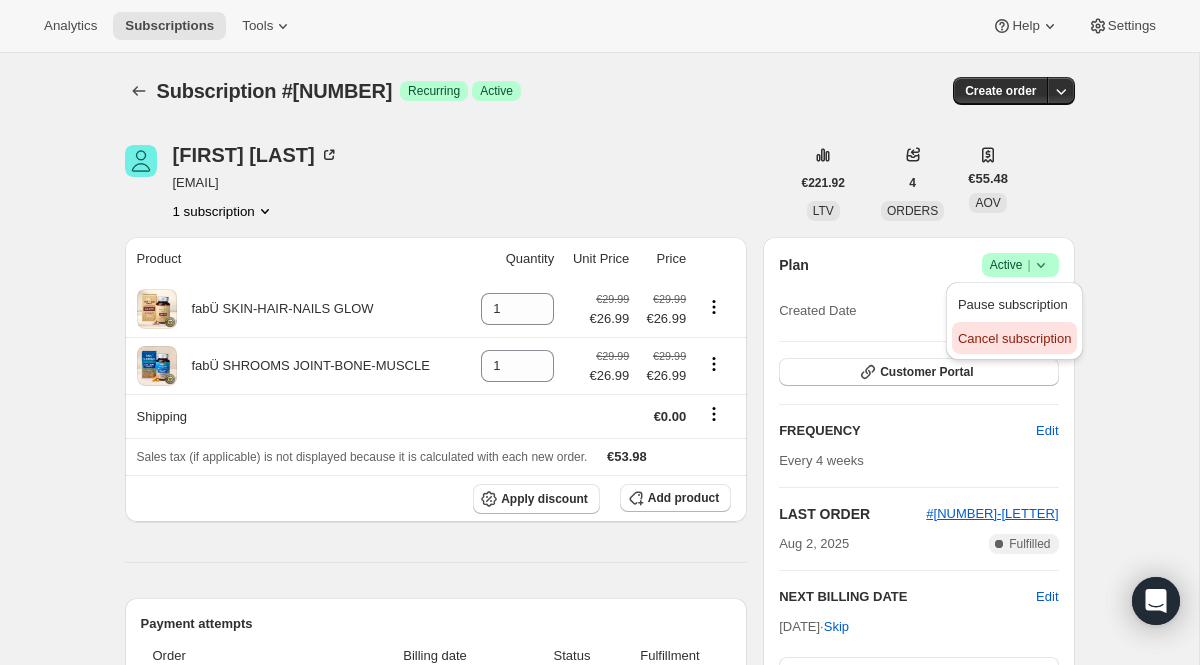 click on "Cancel subscription" at bounding box center (1014, 338) 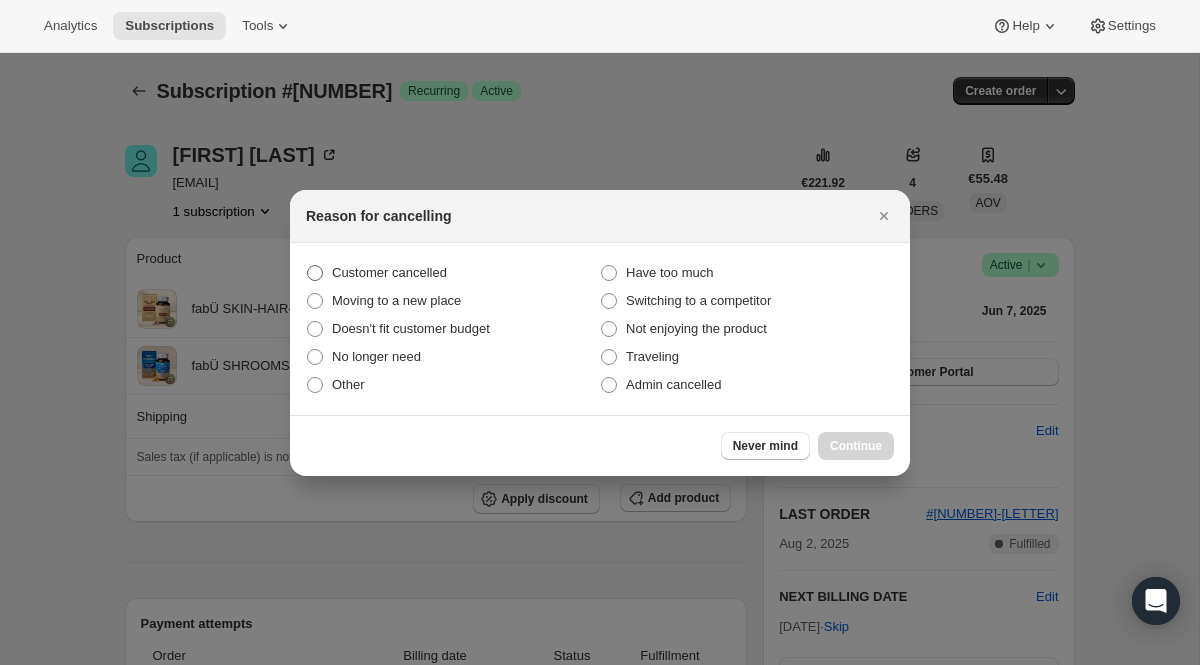 click on "Customer cancelled" at bounding box center [389, 273] 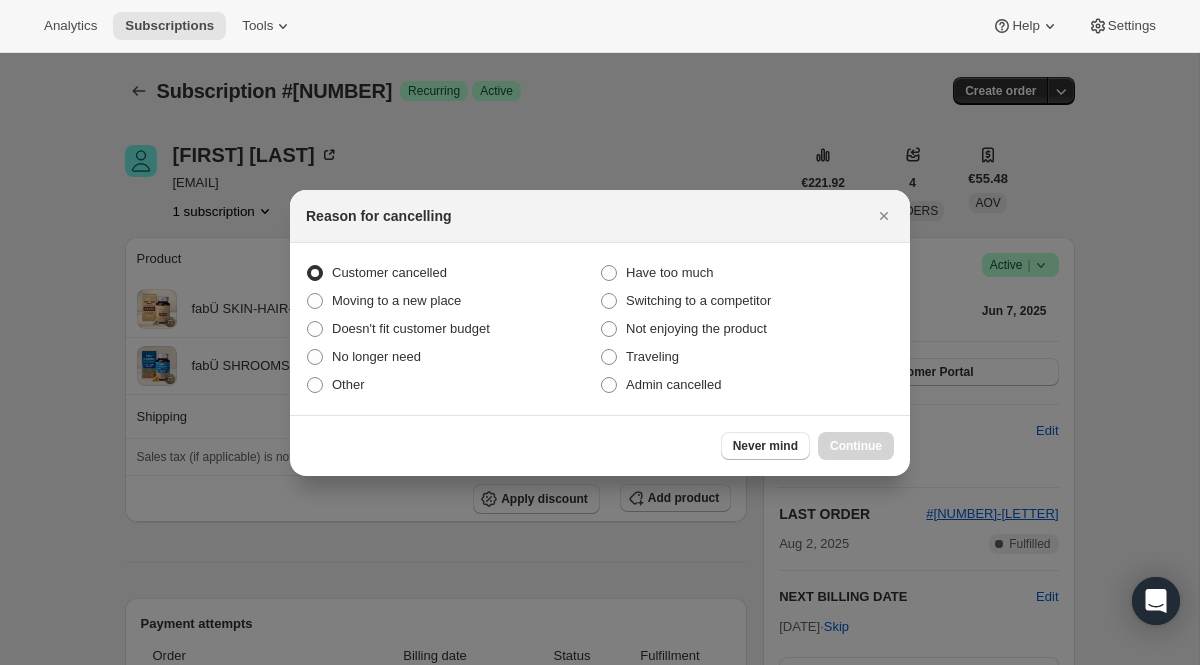 radio on "true" 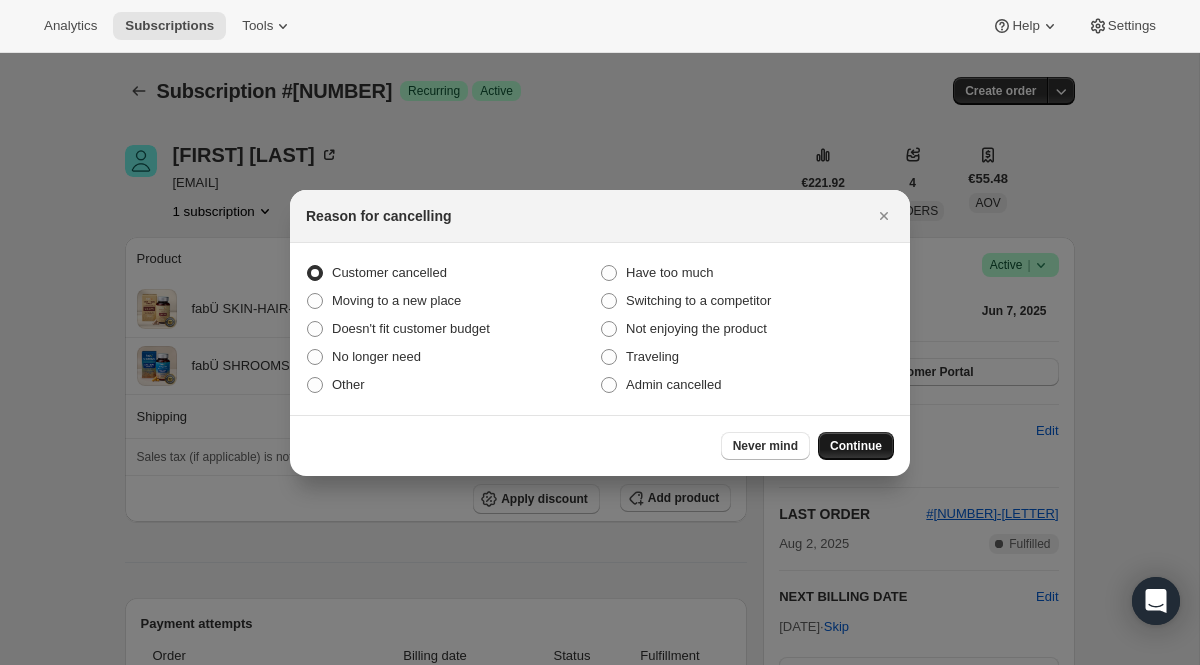 click on "Continue" at bounding box center [856, 446] 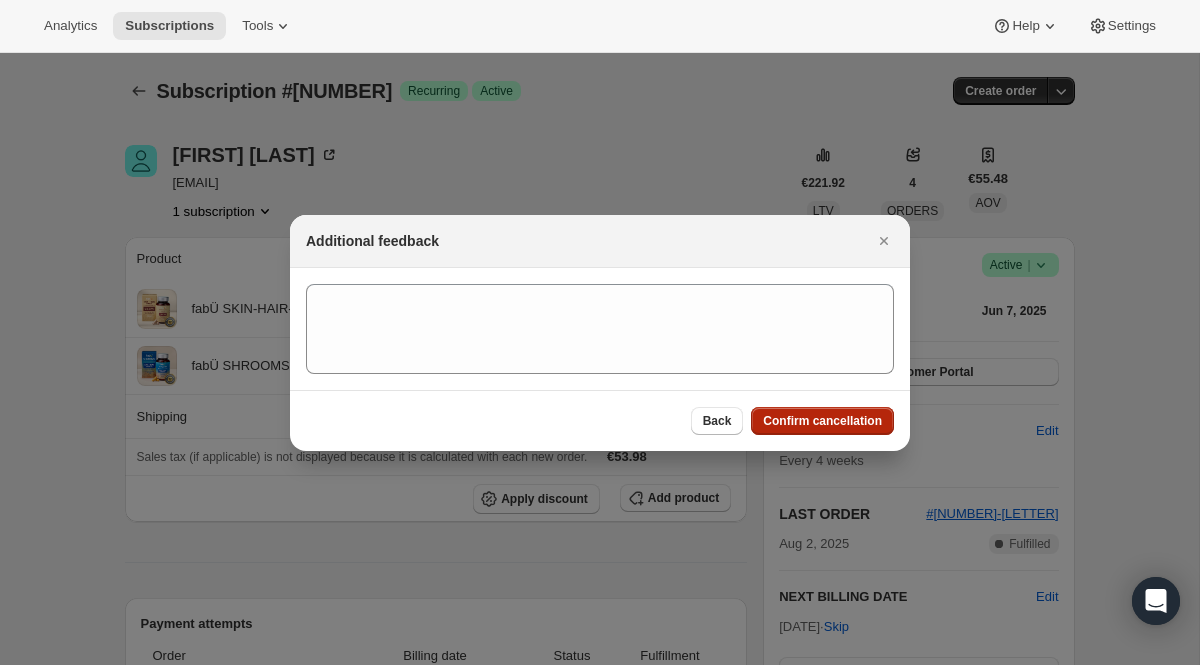 click on "Confirm cancellation" at bounding box center (822, 421) 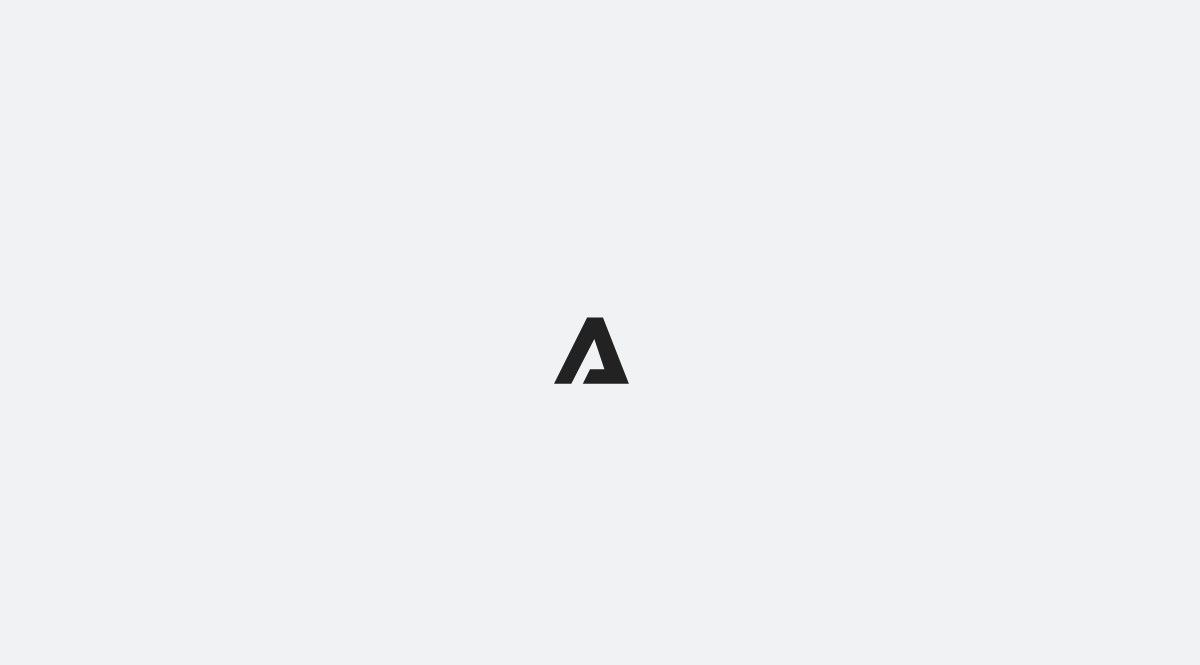 scroll, scrollTop: 0, scrollLeft: 0, axis: both 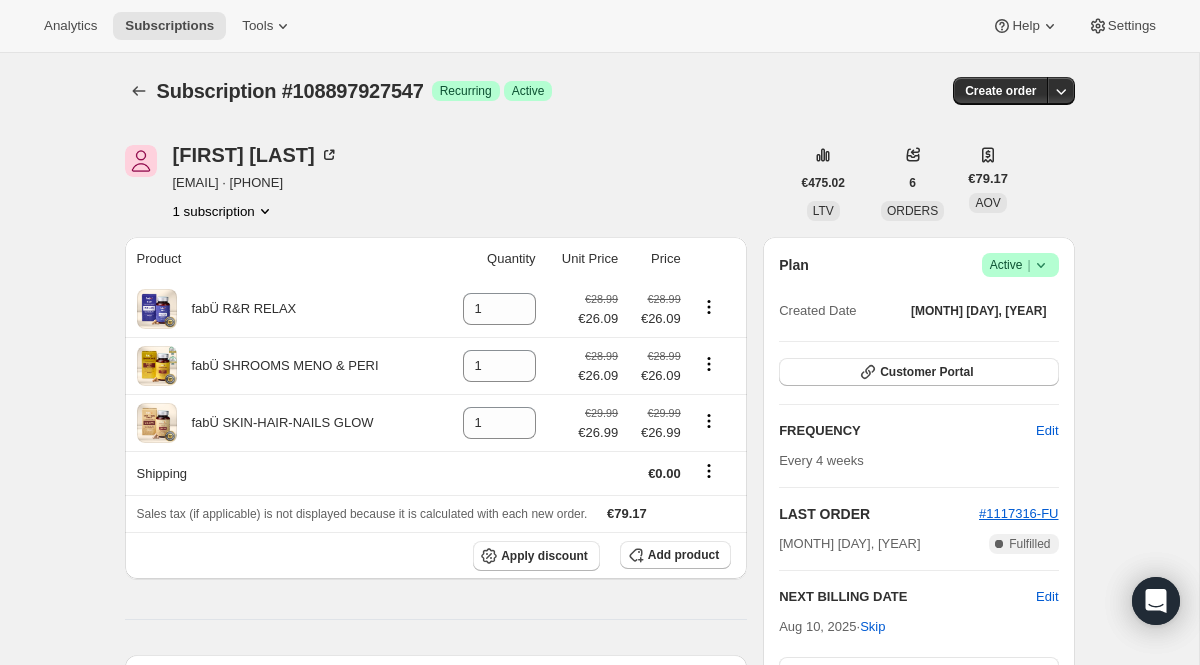 click on "Active |" at bounding box center (1020, 265) 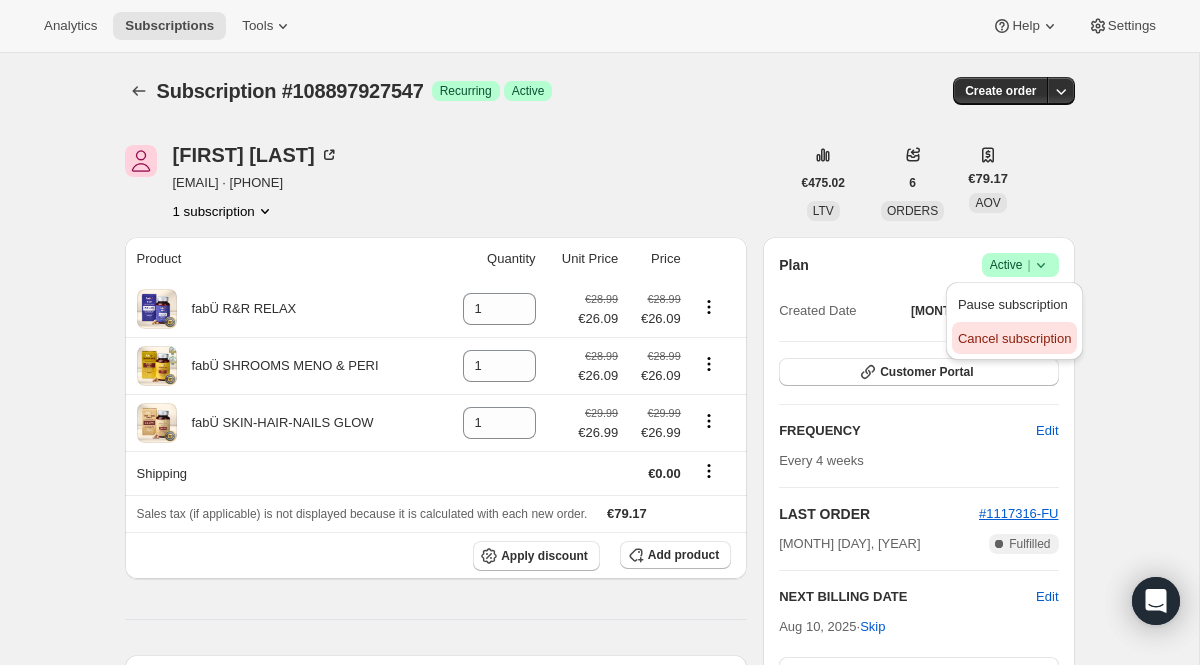 click on "Cancel subscription" at bounding box center [1014, 338] 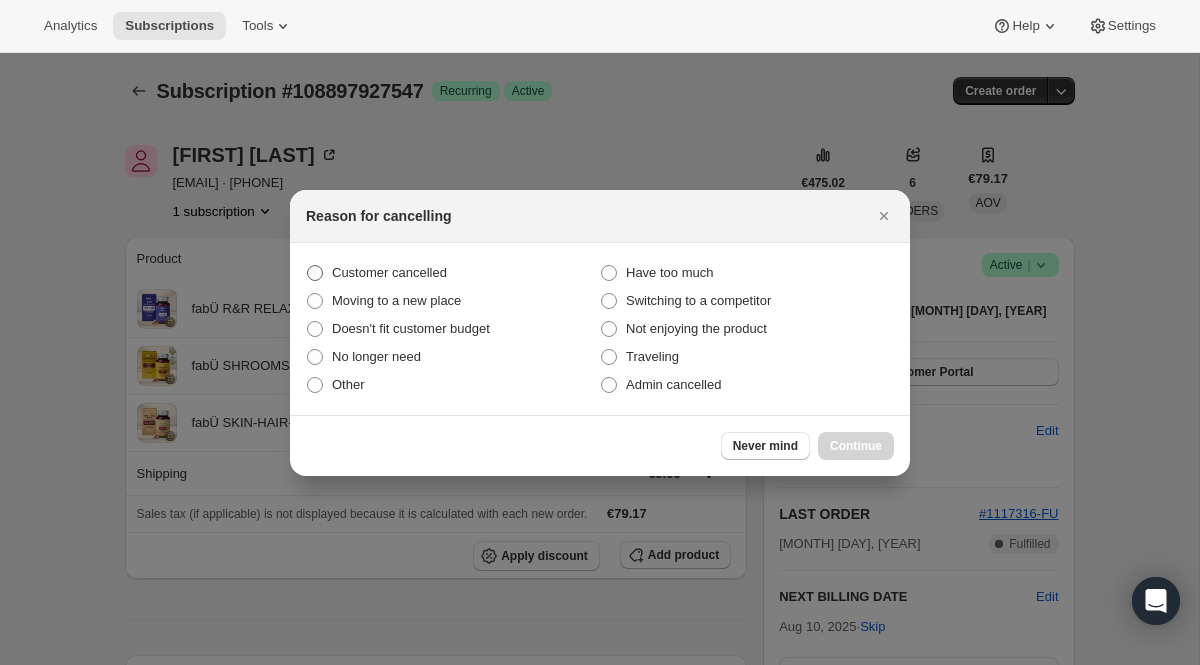 click on "Customer cancelled" at bounding box center [453, 273] 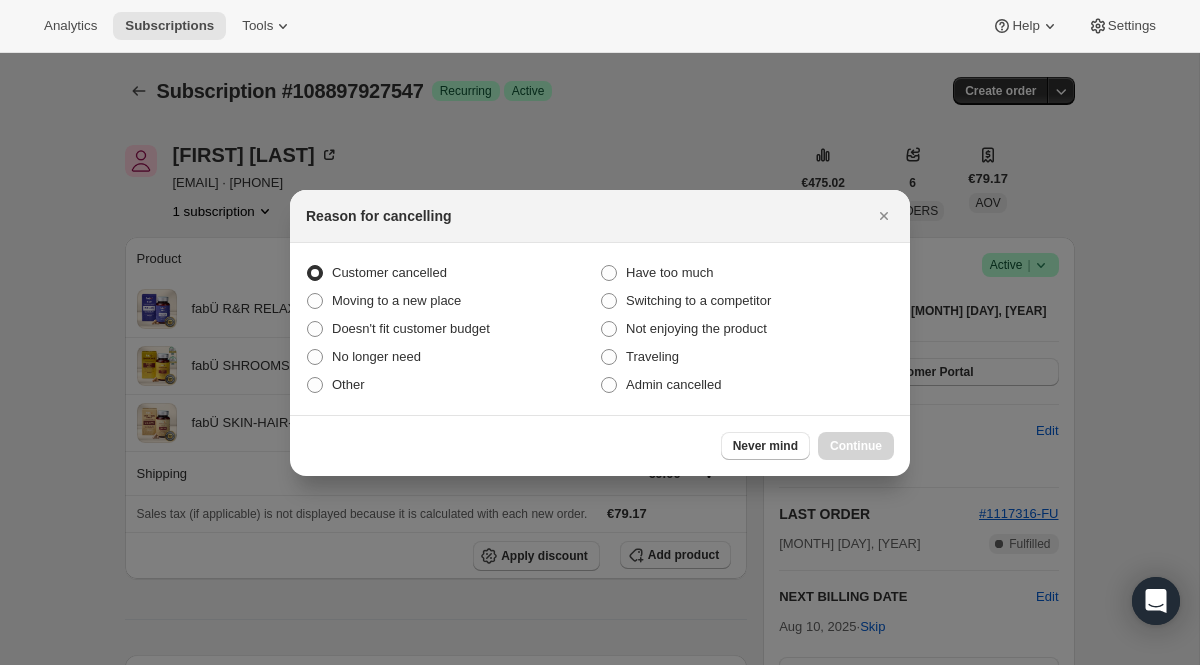 radio on "true" 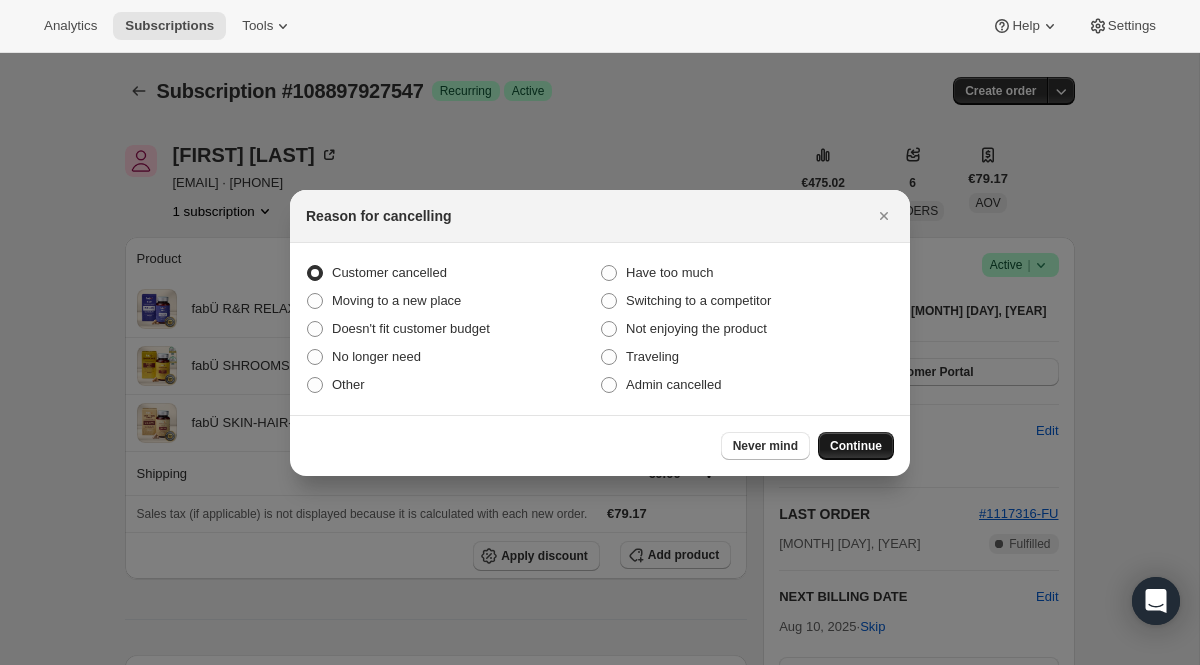 click on "Continue" at bounding box center [856, 446] 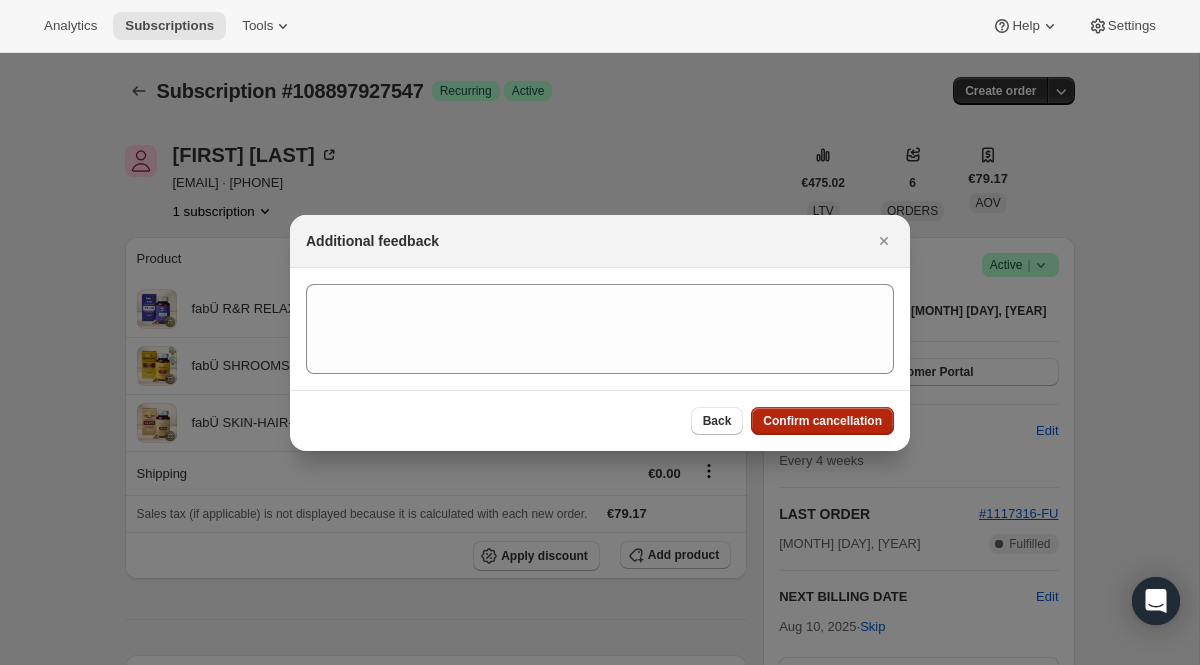 click on "Confirm cancellation" at bounding box center (822, 421) 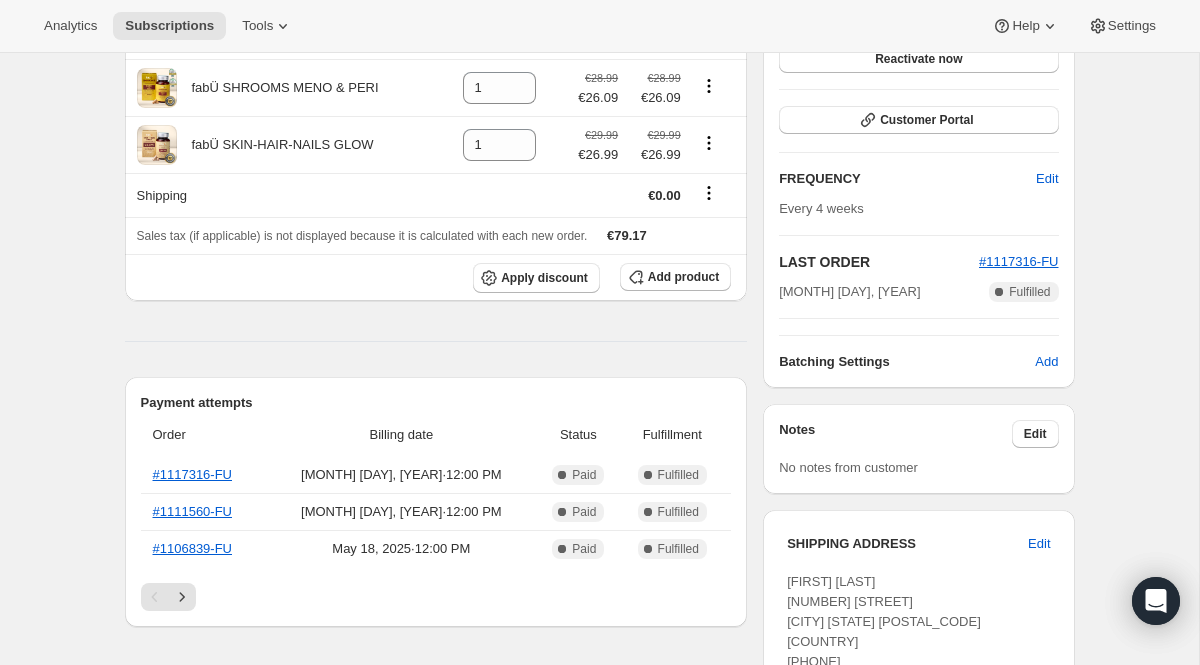 scroll, scrollTop: 0, scrollLeft: 0, axis: both 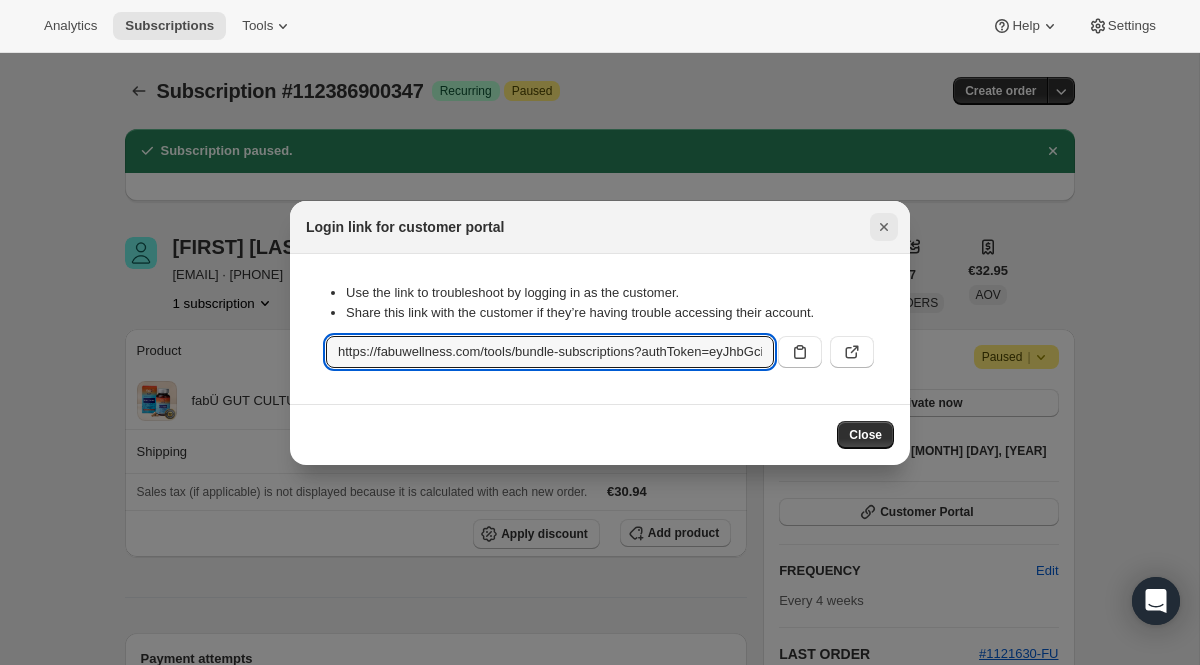 click 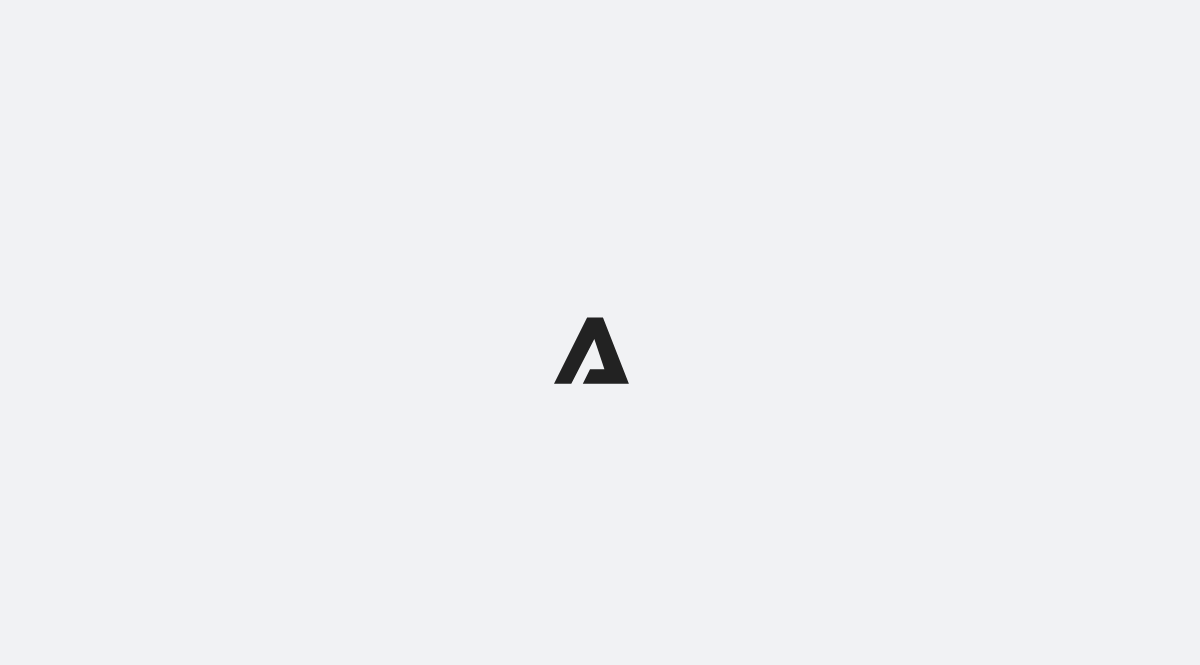 scroll, scrollTop: 0, scrollLeft: 0, axis: both 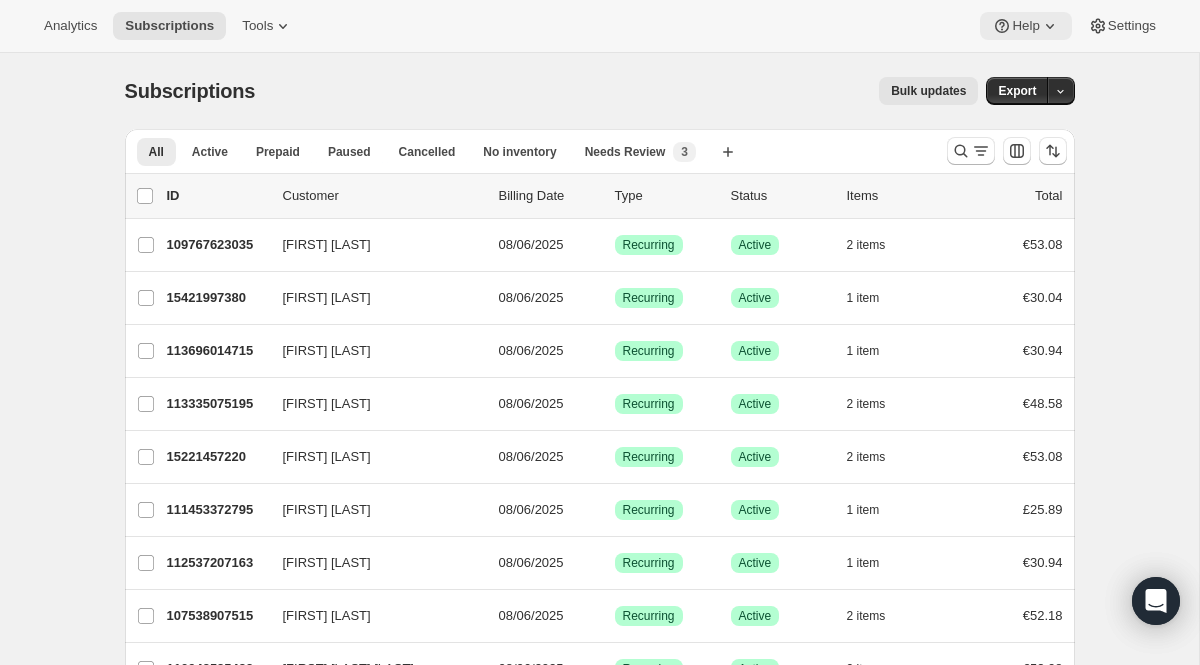 click 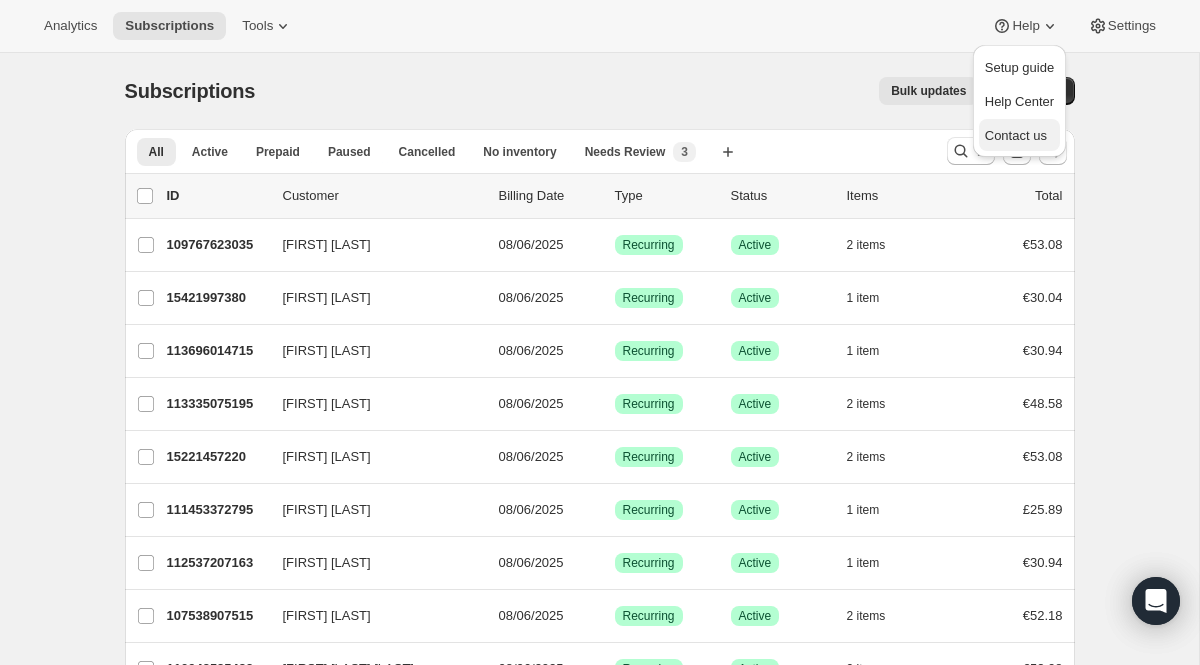 click on "Contact us" at bounding box center (1016, 135) 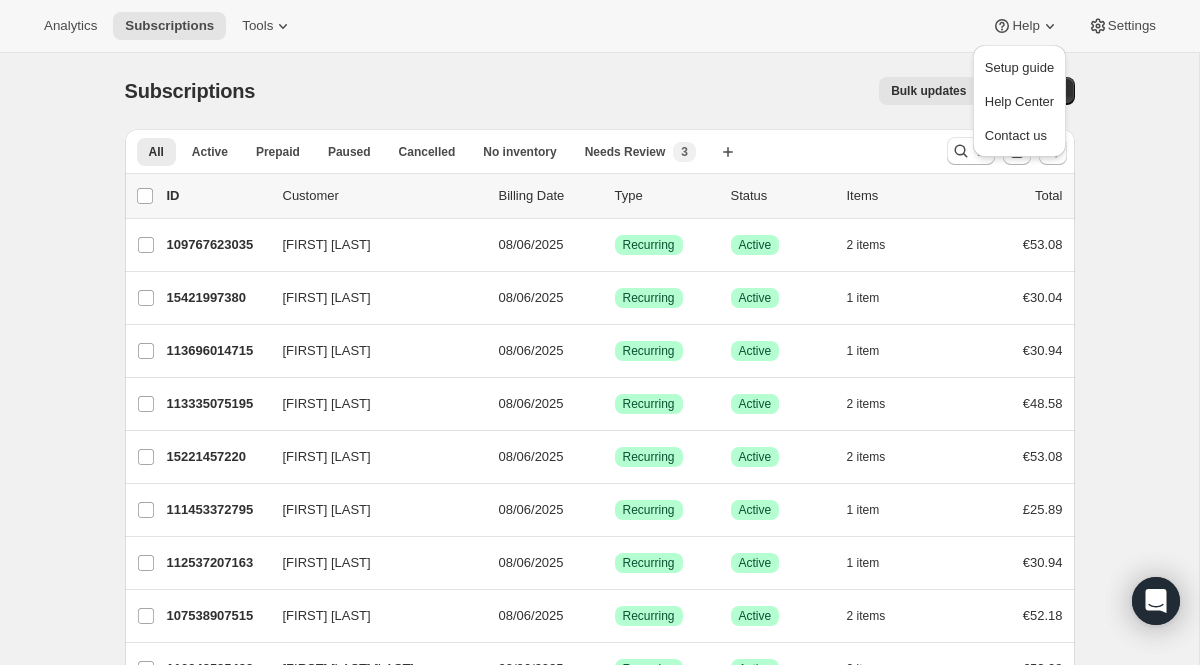 click on "Subscriptions. This page is ready Subscriptions Bulk updates More actions Bulk updates Export All Active Prepaid Paused Cancelled No inventory Needs Review More views All Active Prepaid Paused Cancelled No inventory Needs Review New 3 More views Create new view 0 selected Update next billing date Change status Showing 51 subscriptions Select all 51 subscriptions Showing 51 subscriptions Select Select all 51 subscriptions 0 selected list header ID Customer Billing Date Type Status Items Total [FIRST] [LAST] [ID] [FIRST] [LAST] [DATE] Success Recurring Success Active 2   items €53.08 [FIRST] [LAST] [ID] [FIRST] [LAST] [DATE] Success Recurring Success Active 1   item €30.04 [FIRST] [LAST] [ID] [FIRST] [LAST] [DATE] Success Recurring Success Active 1   item €30.94 [FIRST] [LAST] [ID] [FIRST] [LAST] [DATE] Success Recurring Success Active 2   items €48.58 [FIRST] [LAST] [ID] [FIRST] [LAST] [DATE] Success Recurring Success Active 2   items €53.08 Success 1" at bounding box center (599, 1516) 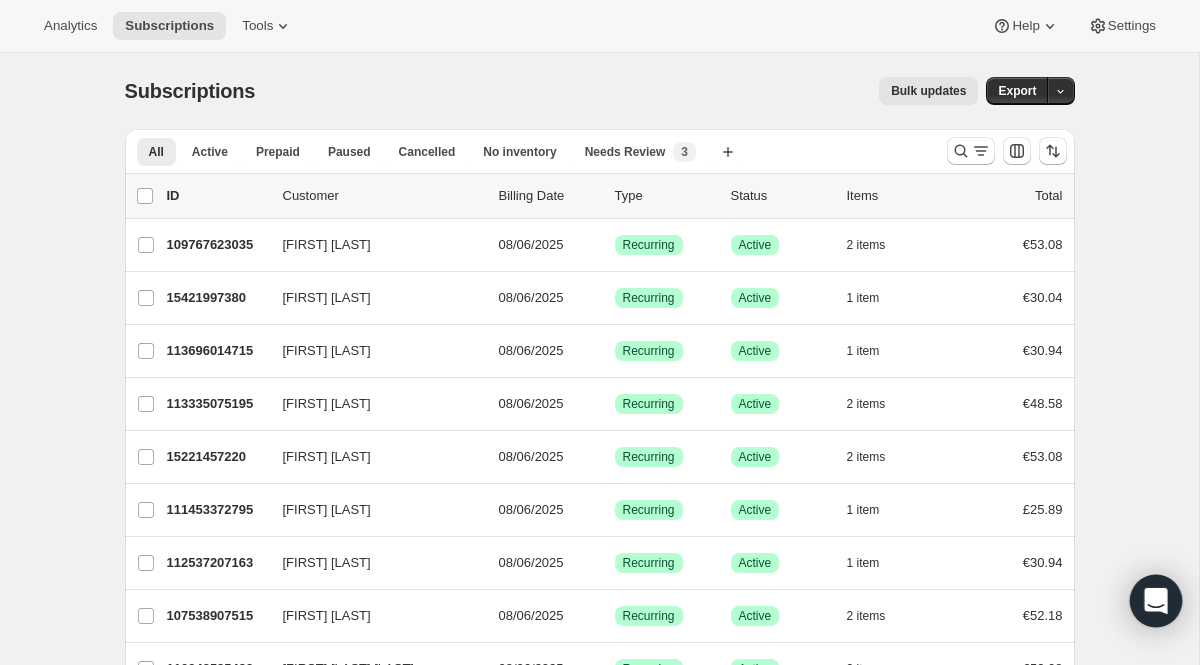 click 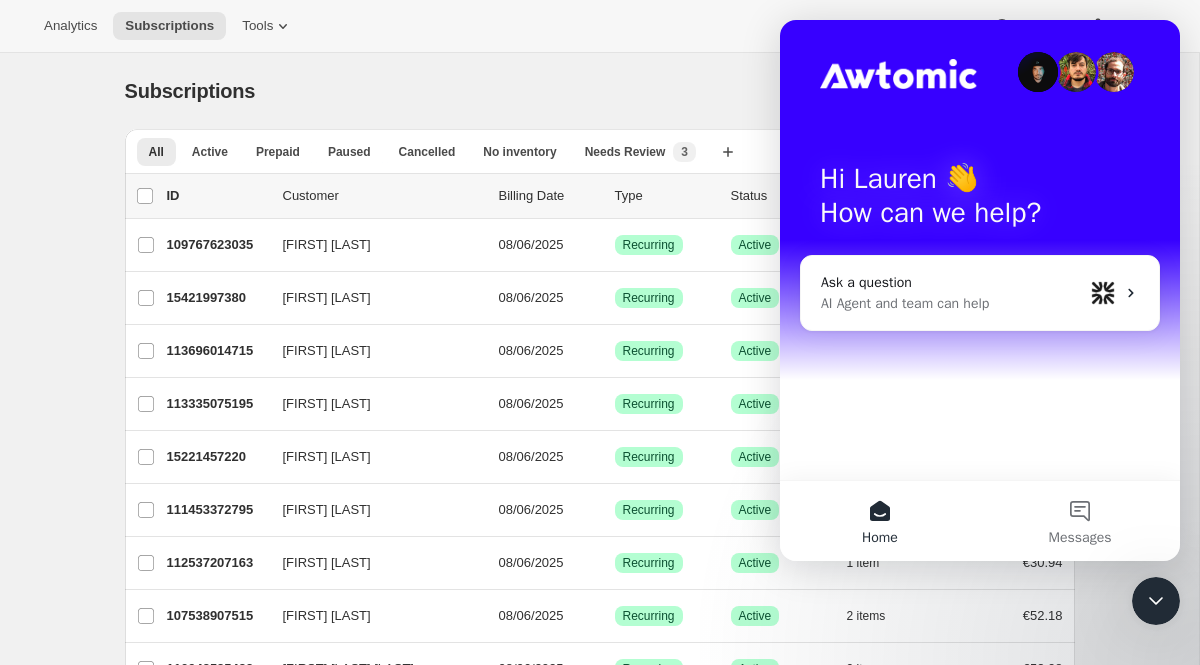 scroll, scrollTop: 0, scrollLeft: 0, axis: both 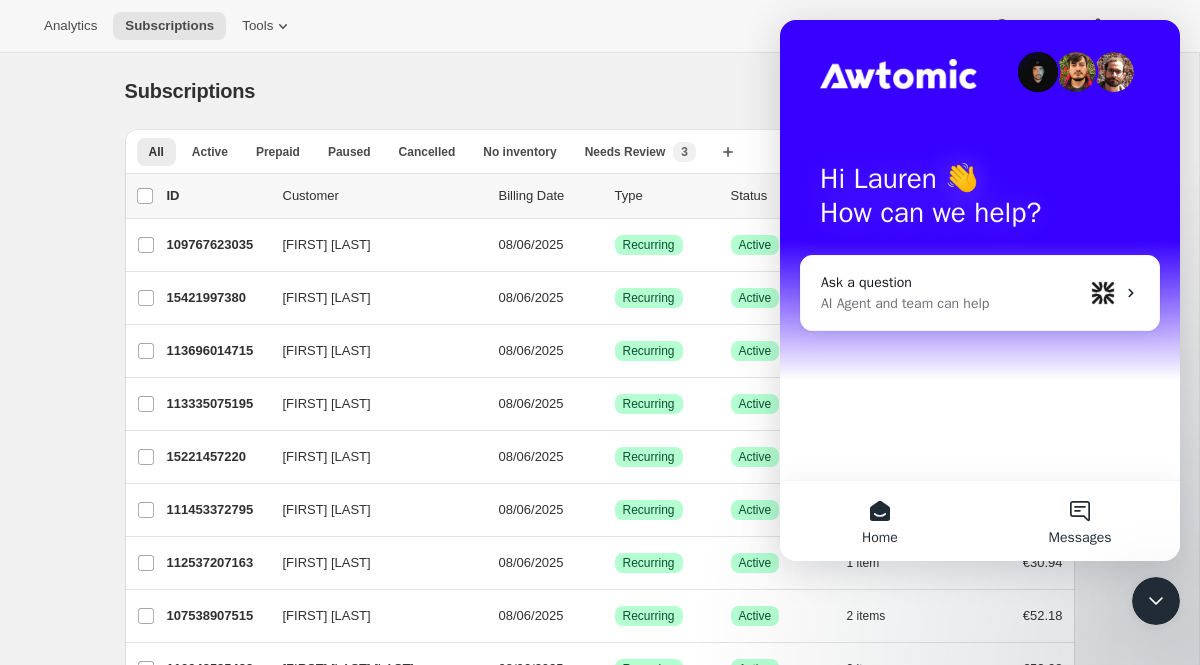 click on "Messages" at bounding box center (1080, 538) 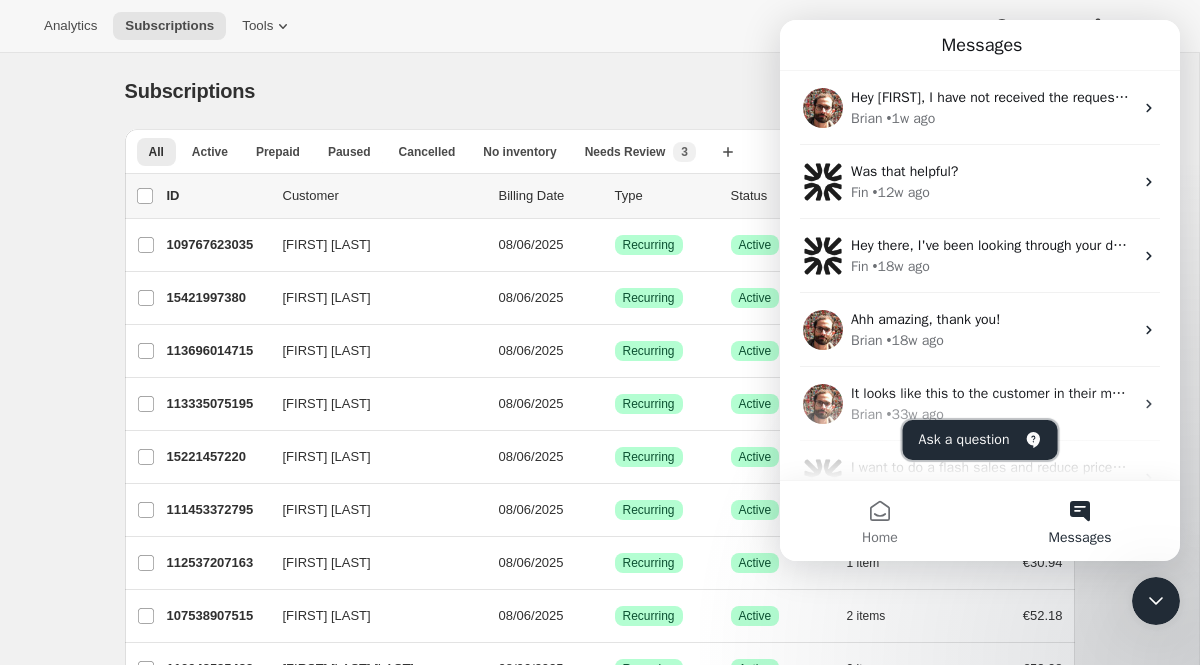 click on "Ask a question" at bounding box center [980, 440] 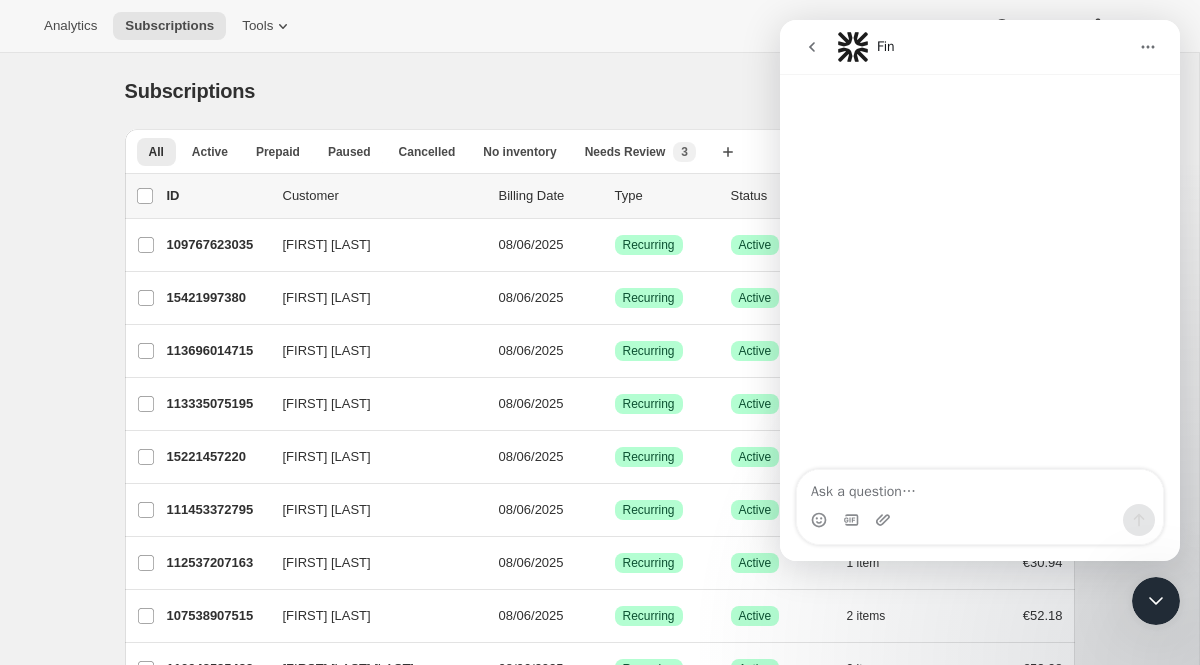 click at bounding box center (980, 487) 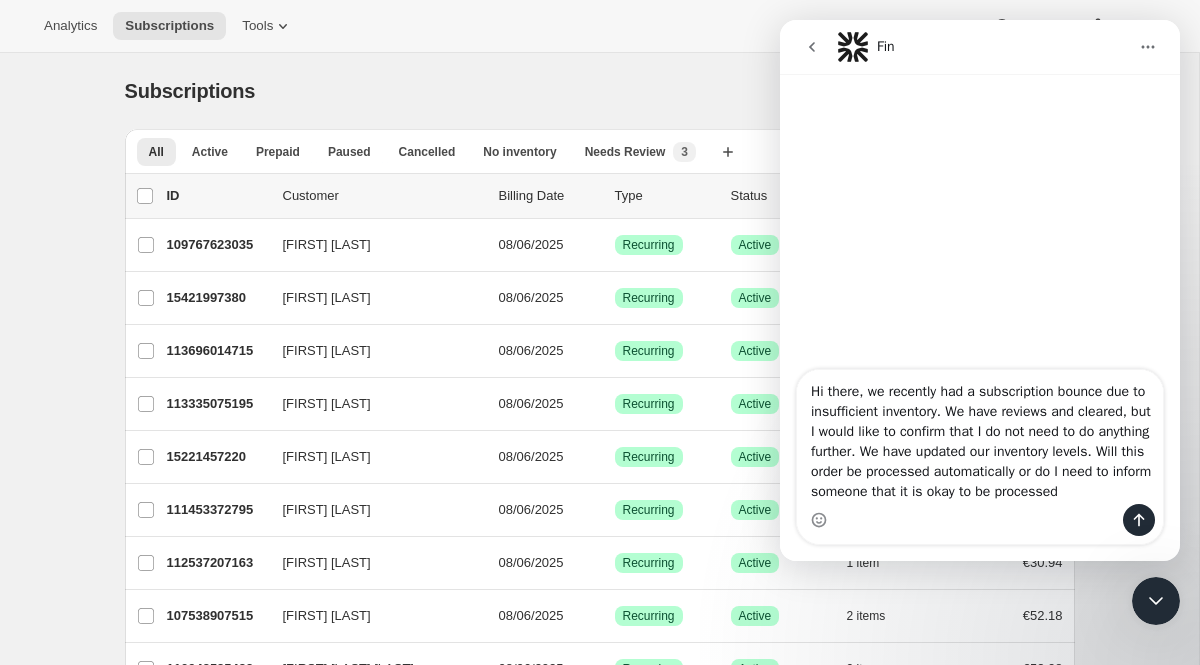 type on "Hi there, we recently had a subscription bounce due to insufficient inventory. We have reviews and cleared, but I would like to confirm that I do not need to do anything further. We have updated our inventory levels. Will this order be processed automatically or do I need to inform someone that it is okay to be processed?" 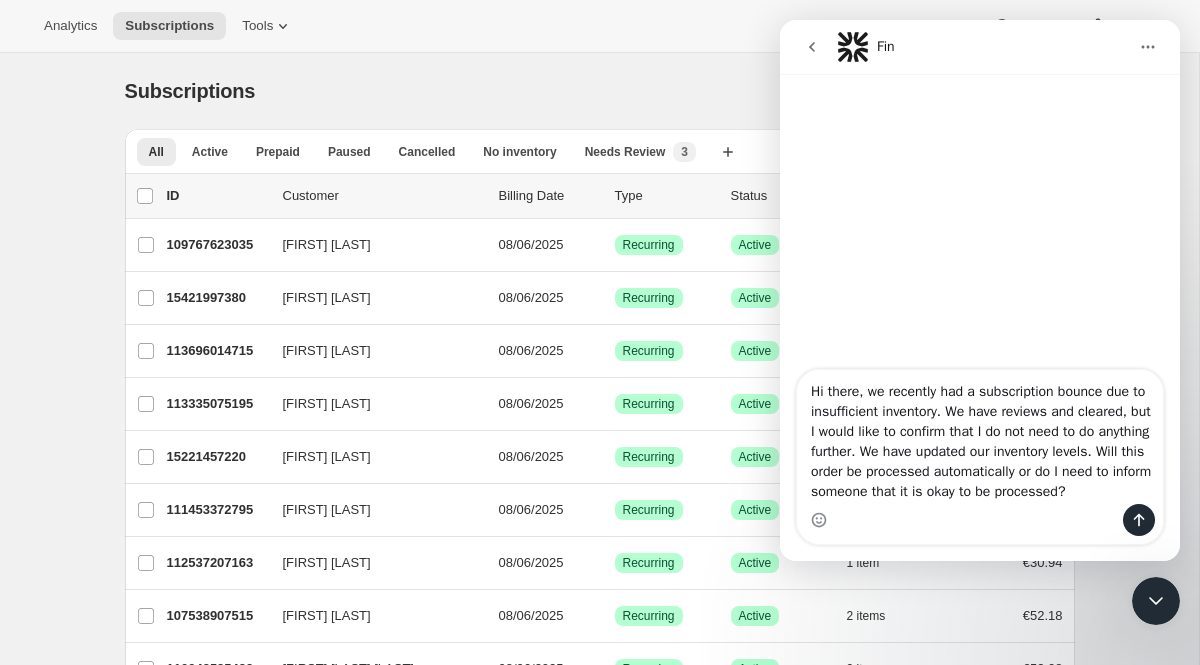 type 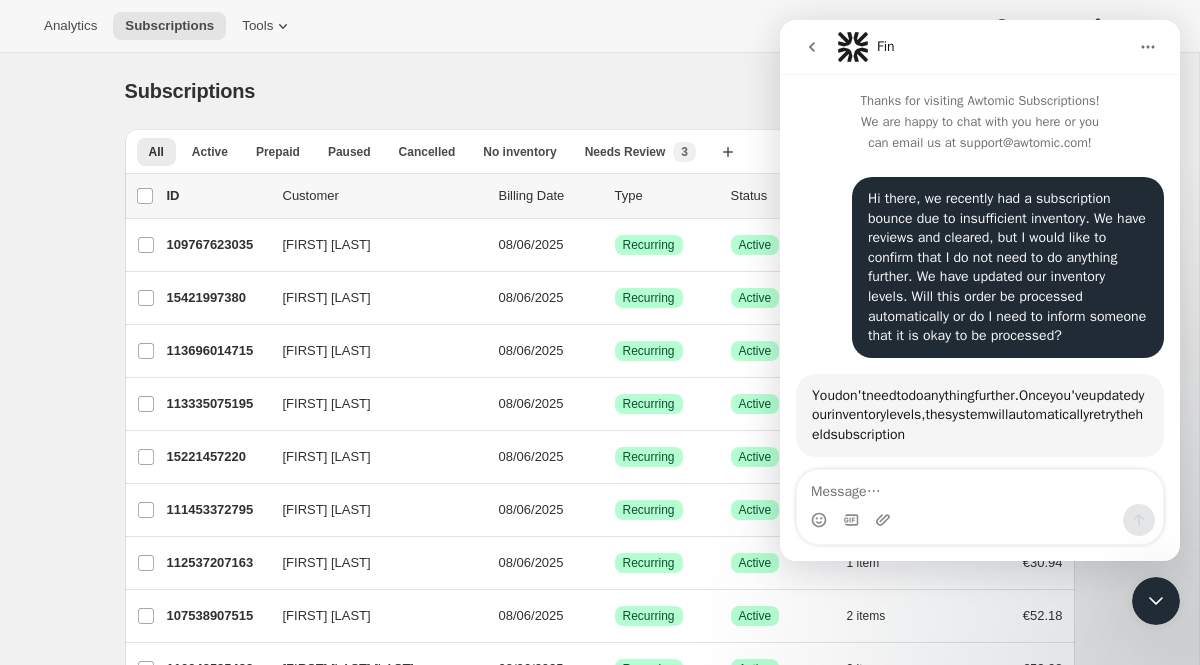 scroll, scrollTop: 3, scrollLeft: 0, axis: vertical 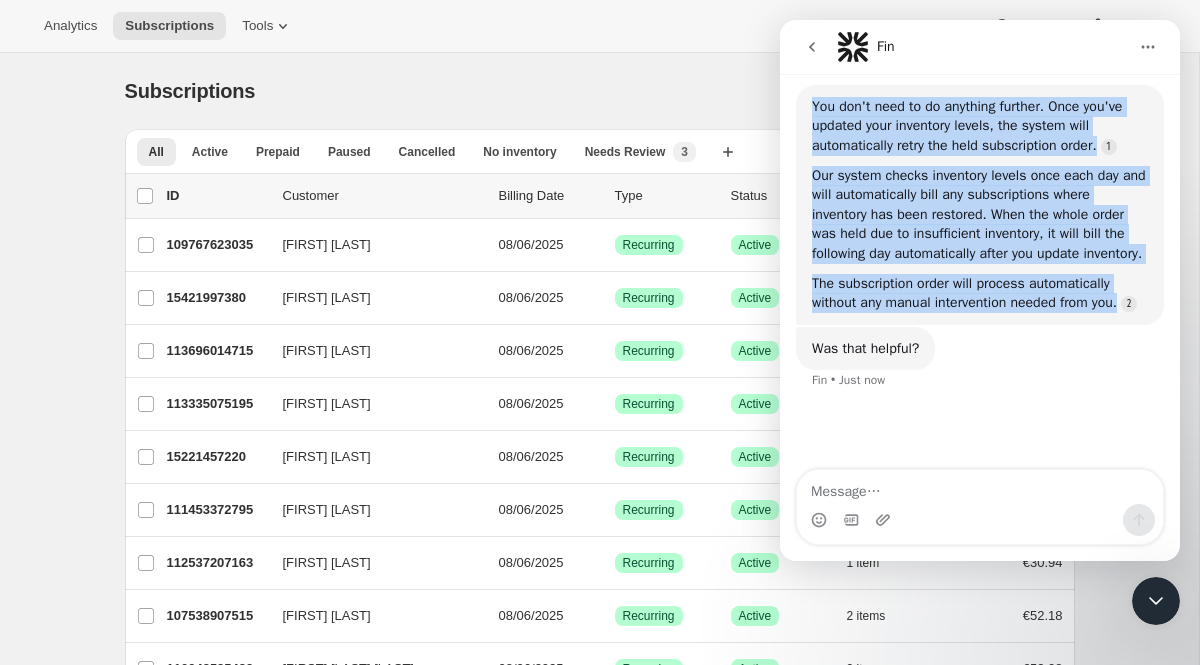 drag, startPoint x: 814, startPoint y: 125, endPoint x: 1139, endPoint y: 361, distance: 401.64786 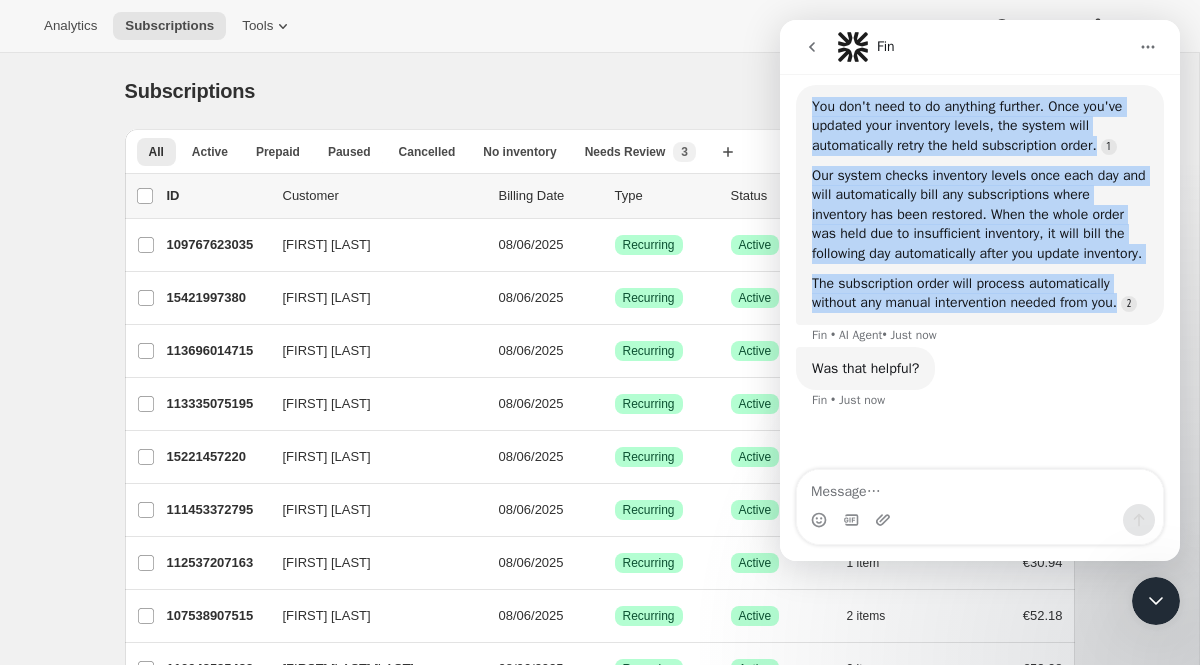copy on "You don't need to do anything further. Once you've updated your inventory levels, the system will automatically retry the held subscription order. Our system checks inventory levels once each day and will automatically bill any subscriptions where inventory has been restored. When the whole order was held due to insufficient inventory, it will bill the following day automatically after you update inventory. The subscription order will process automatically without any manual intervention needed from you." 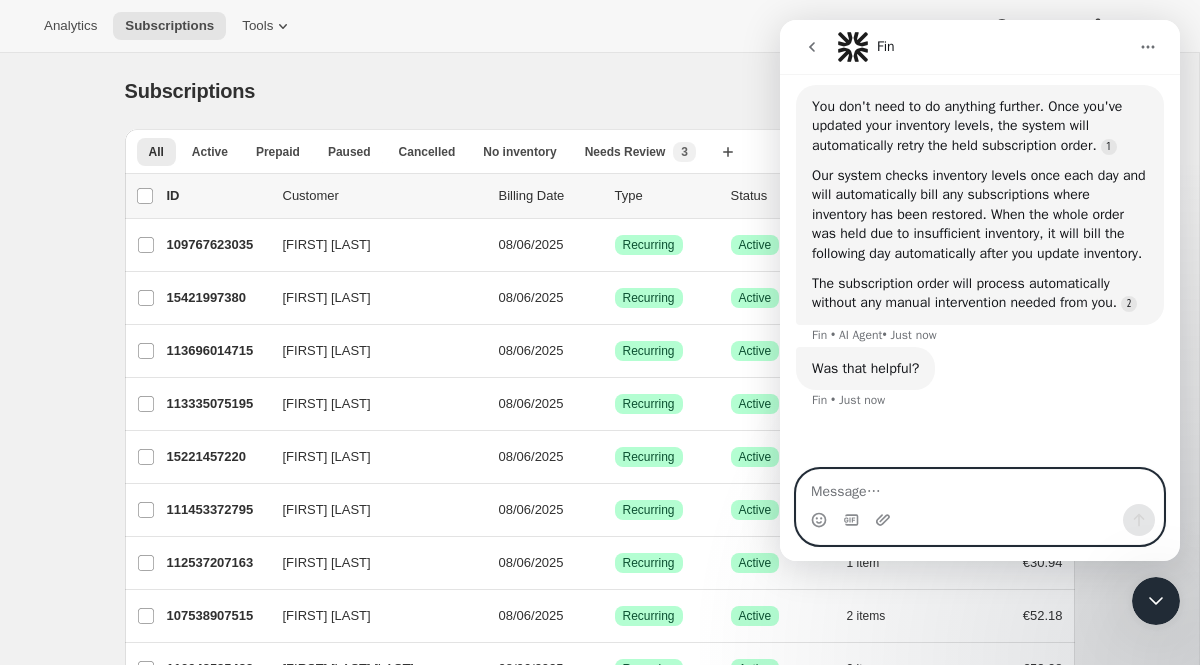 click at bounding box center (980, 487) 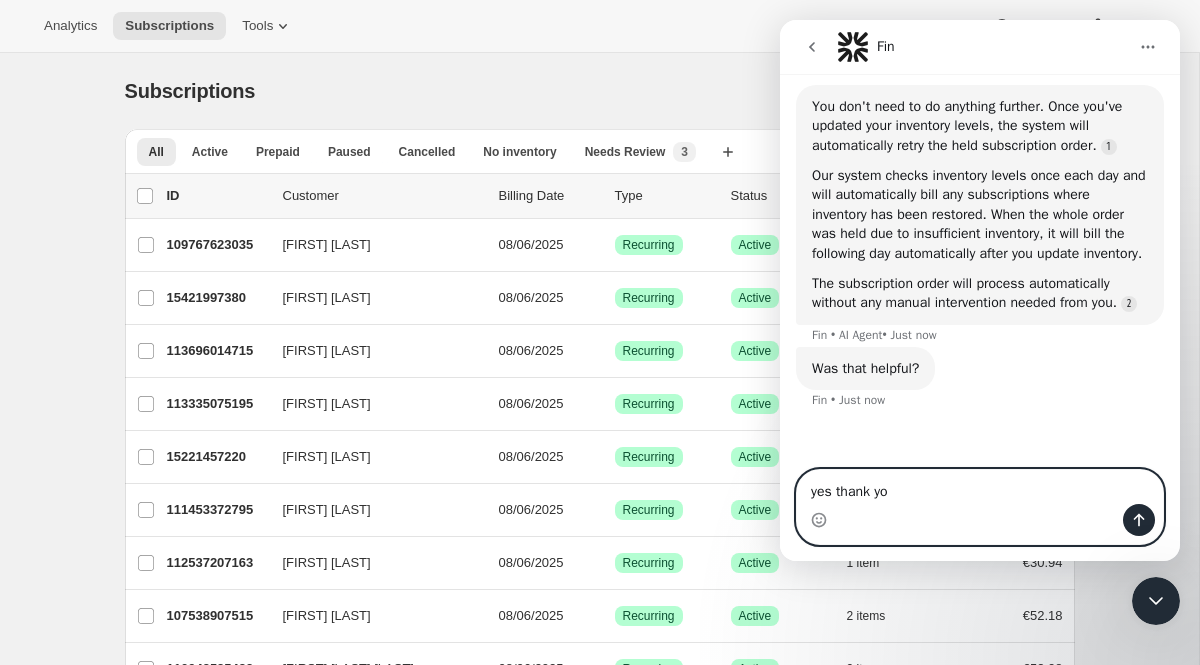 type on "yes thank you" 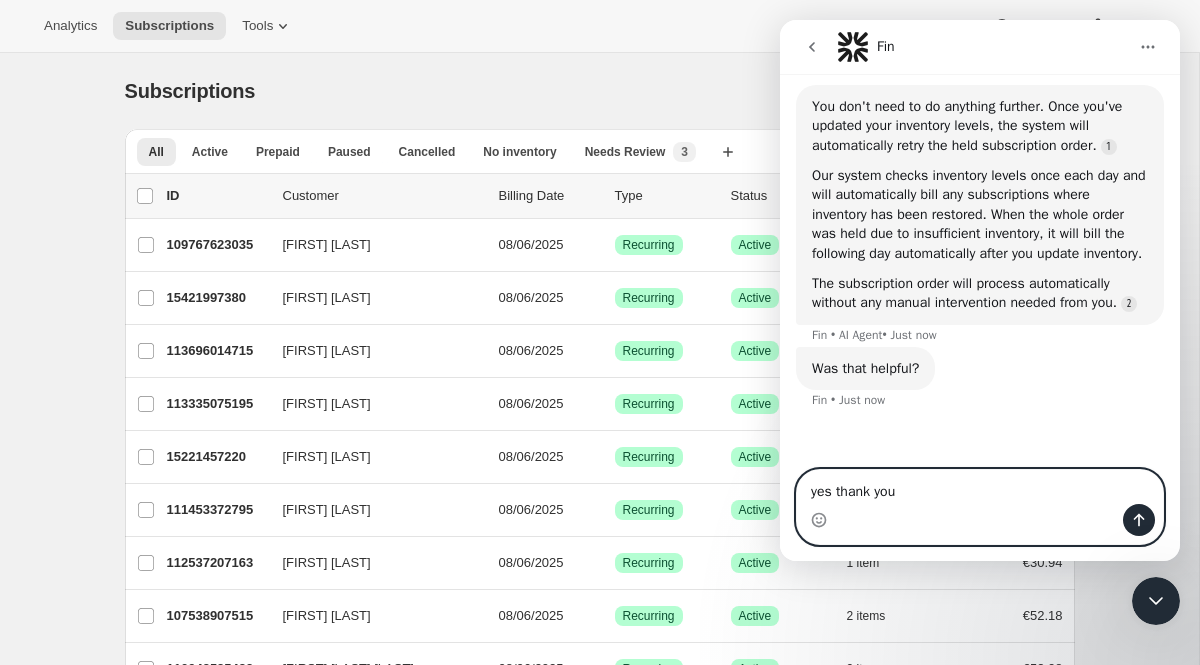 type 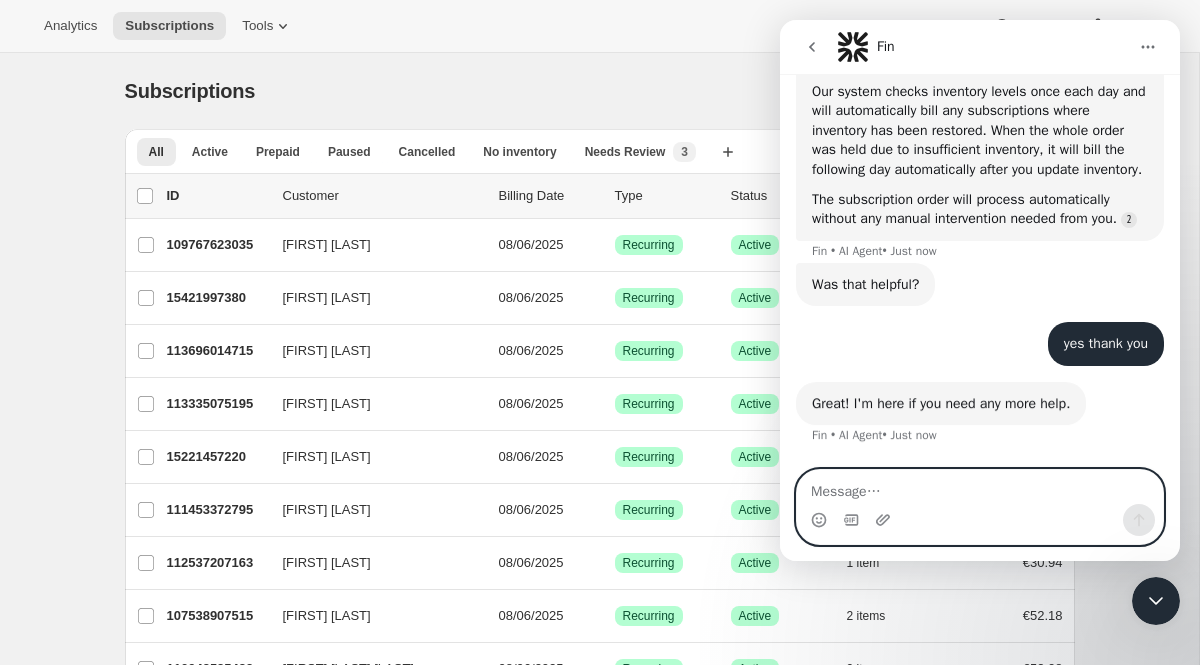 scroll, scrollTop: 421, scrollLeft: 0, axis: vertical 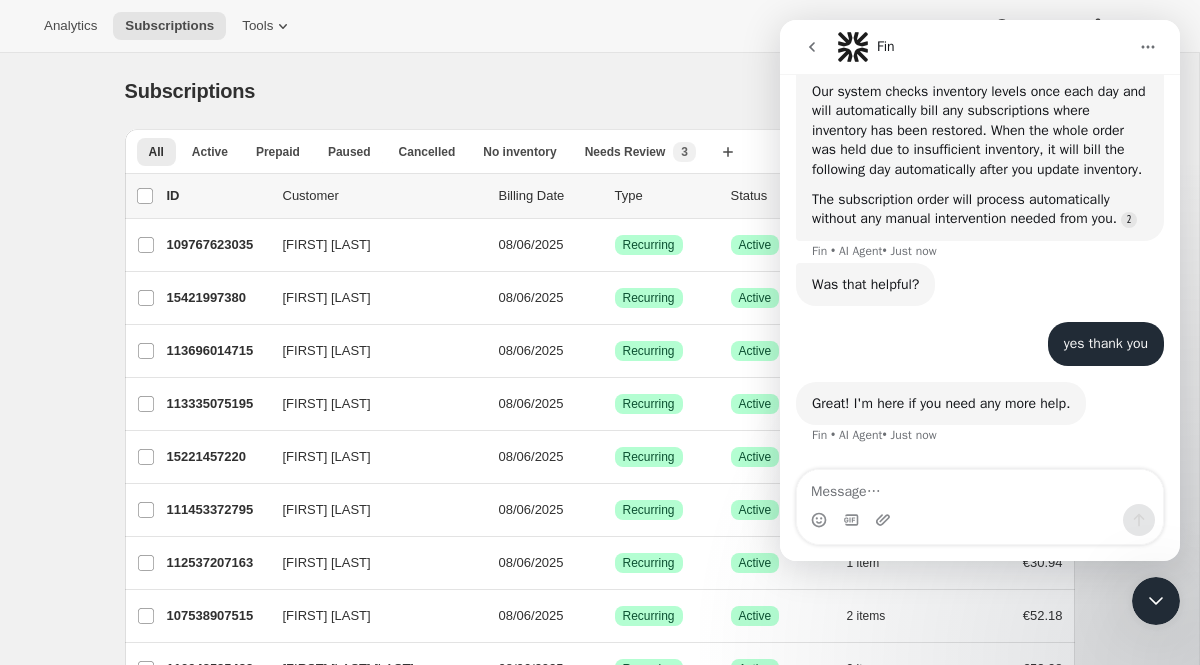 click at bounding box center (812, 47) 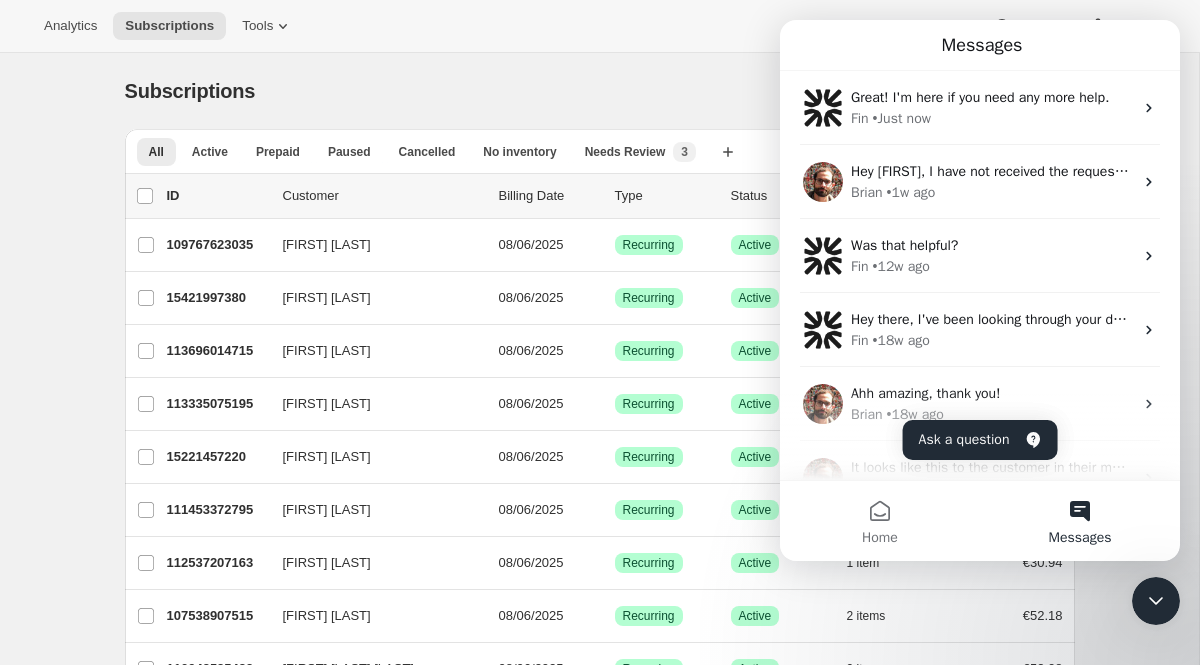 scroll, scrollTop: 306, scrollLeft: 0, axis: vertical 